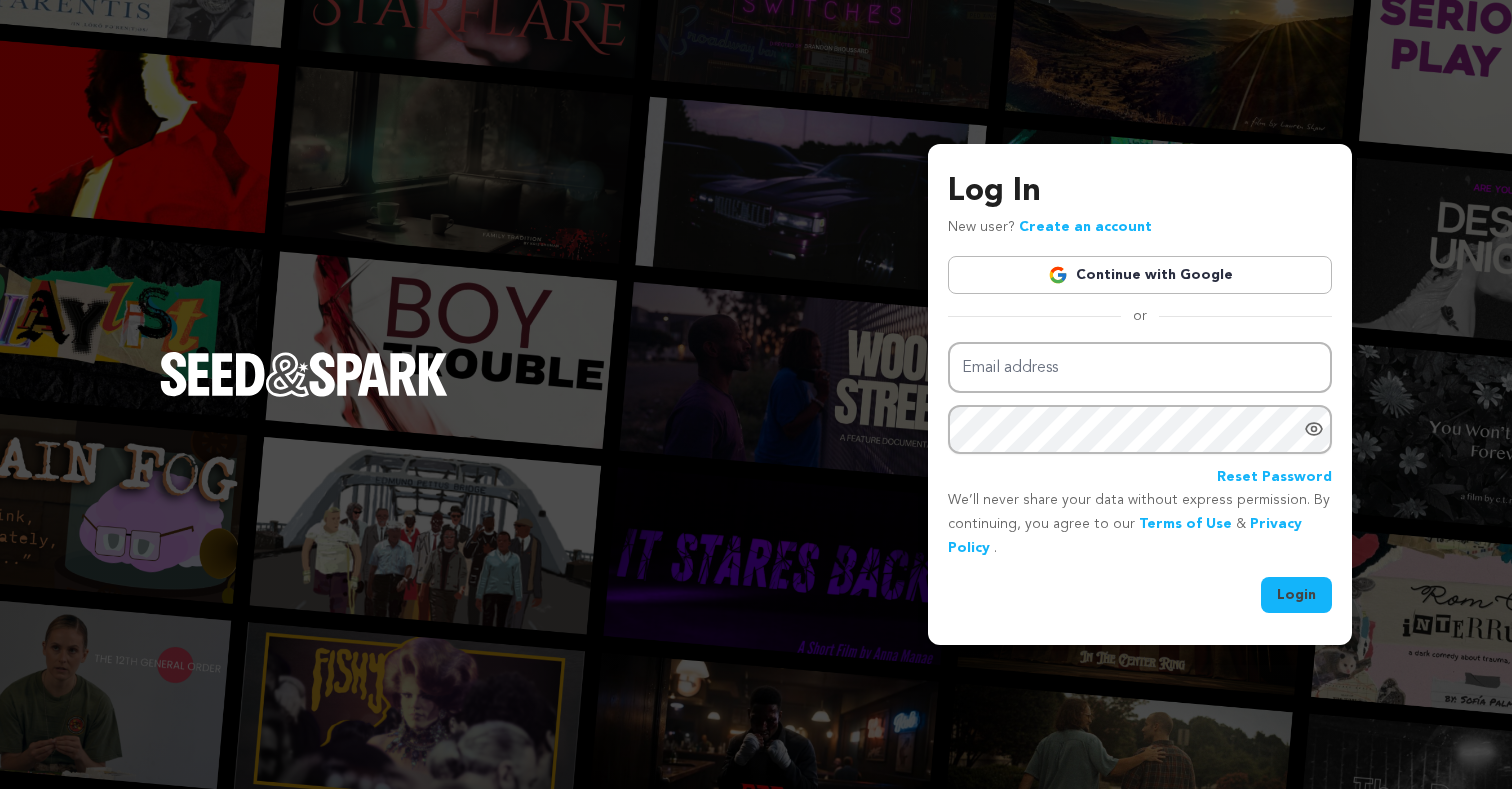 scroll, scrollTop: 0, scrollLeft: 0, axis: both 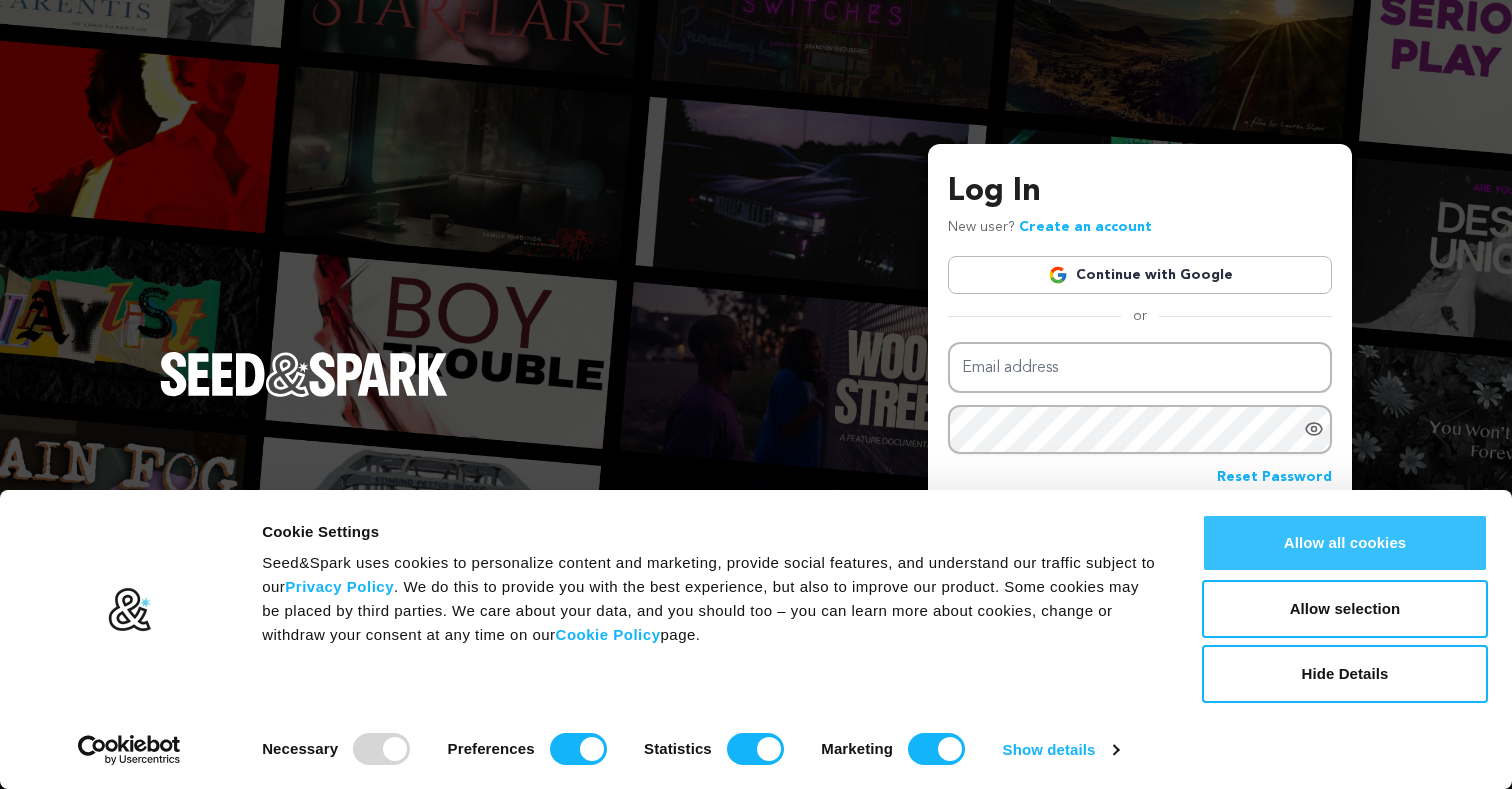 click on "Allow all cookies" at bounding box center (1345, 543) 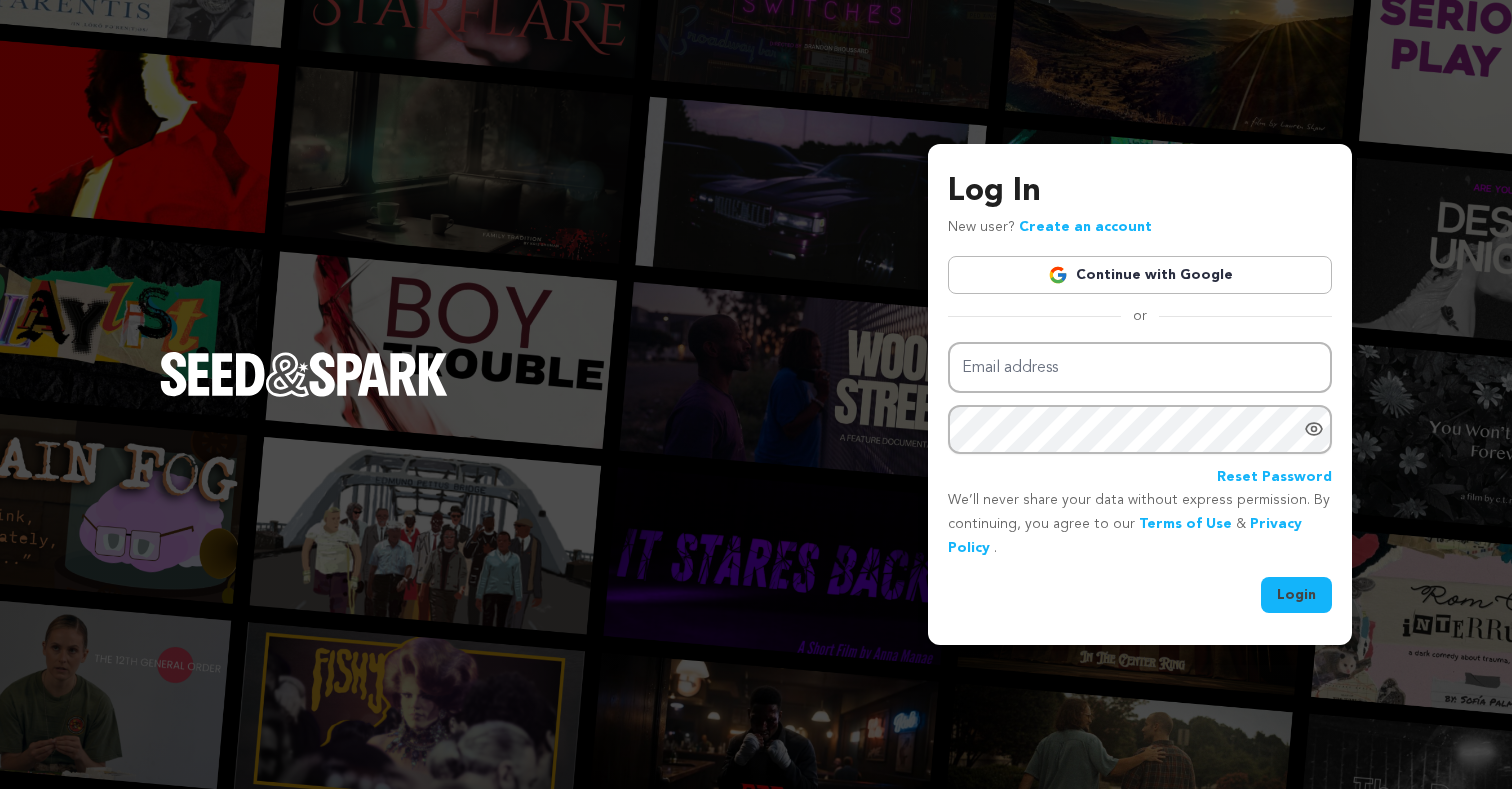 click on "Continue with Google" at bounding box center (1140, 275) 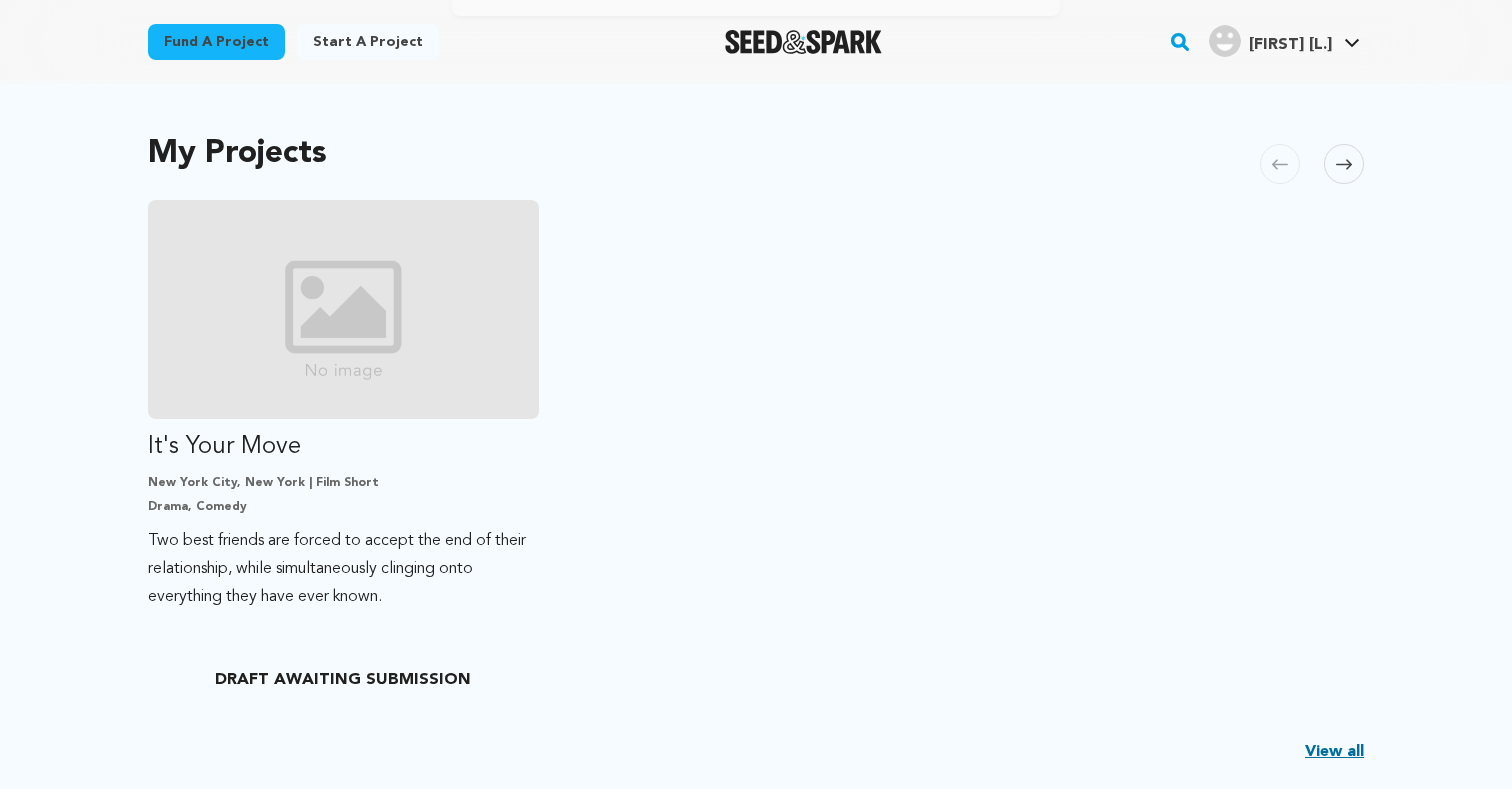 scroll, scrollTop: 386, scrollLeft: 0, axis: vertical 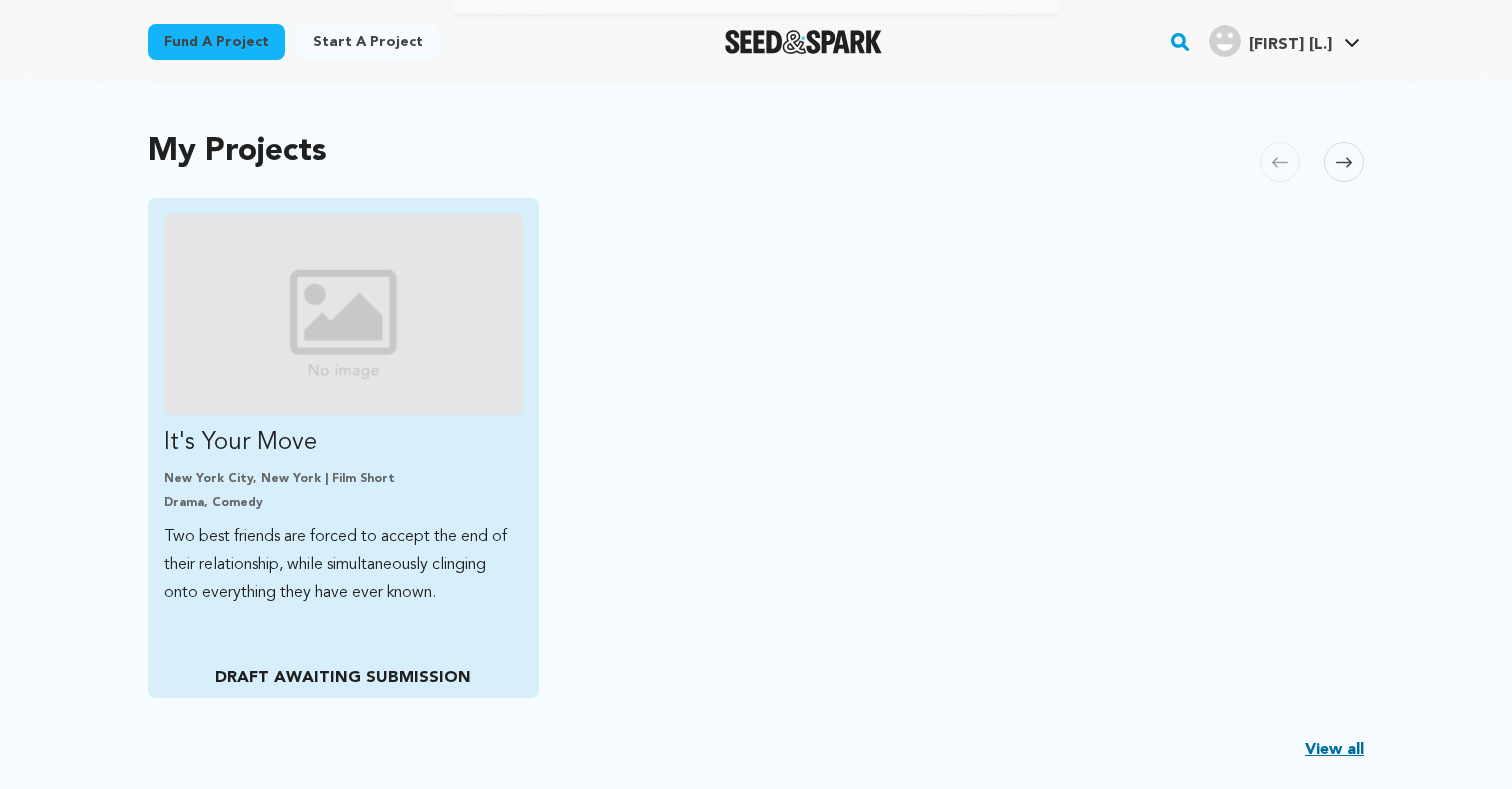 click at bounding box center (343, 314) 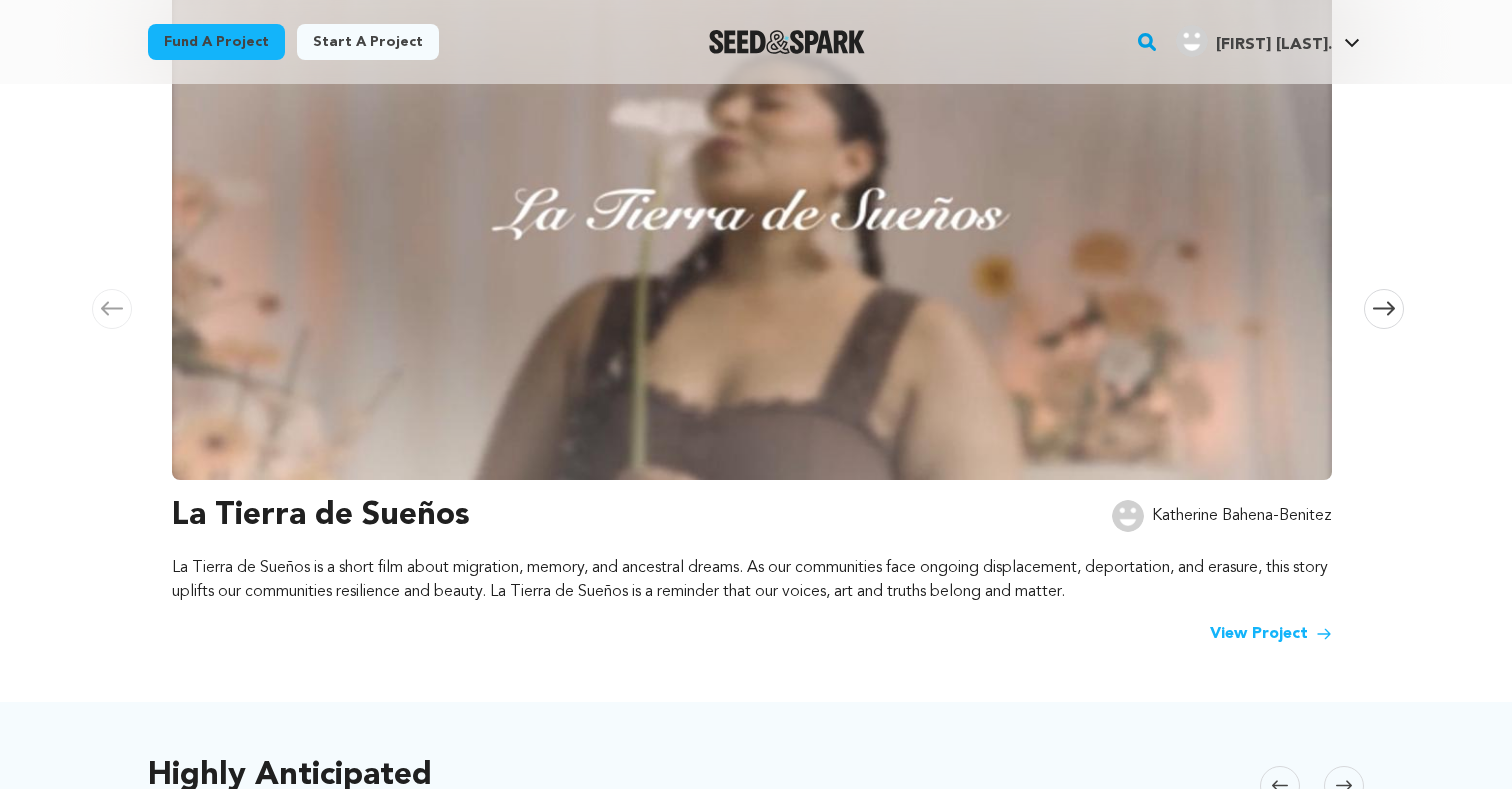 scroll, scrollTop: 402, scrollLeft: 0, axis: vertical 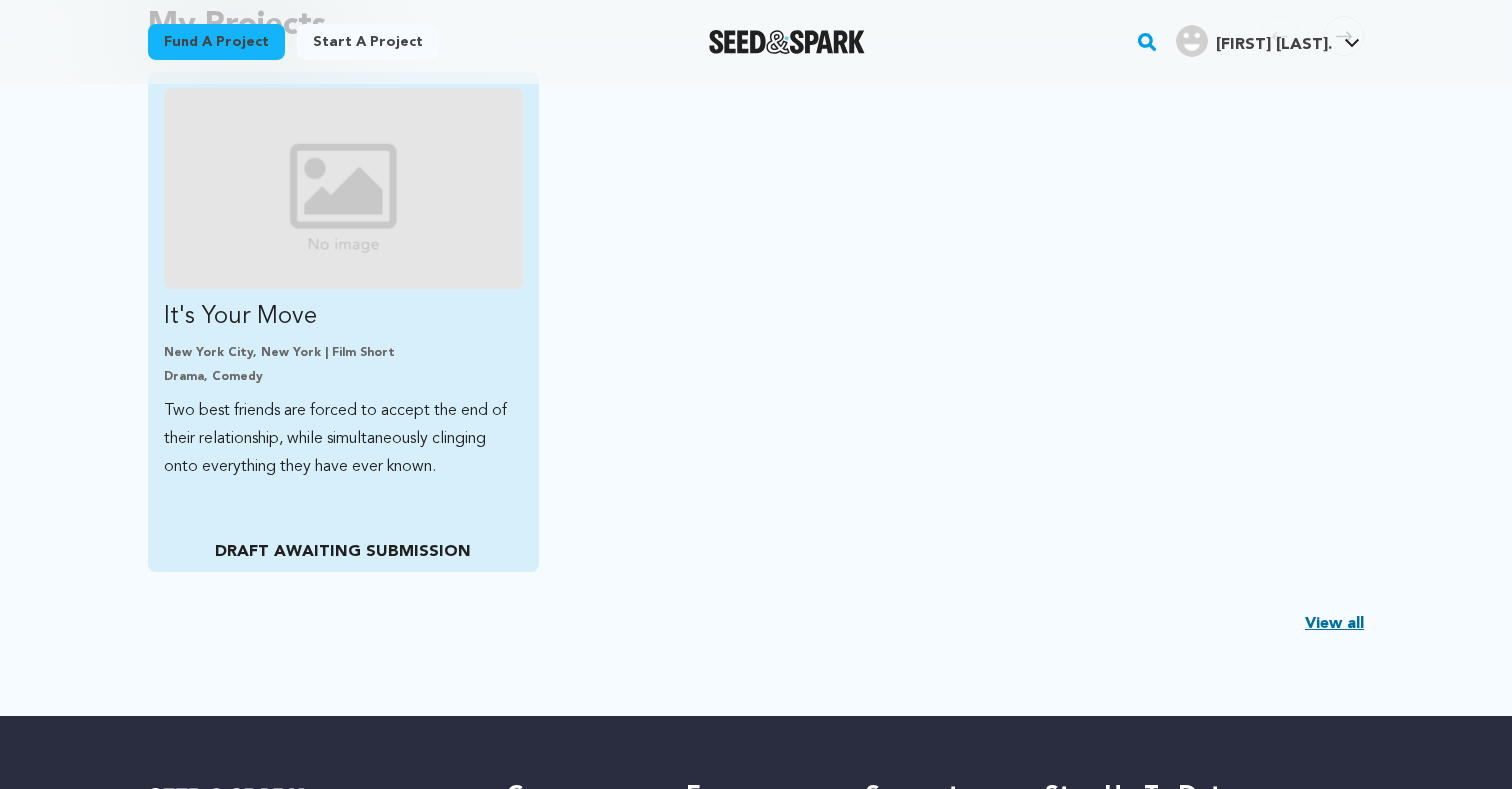 click at bounding box center [343, 188] 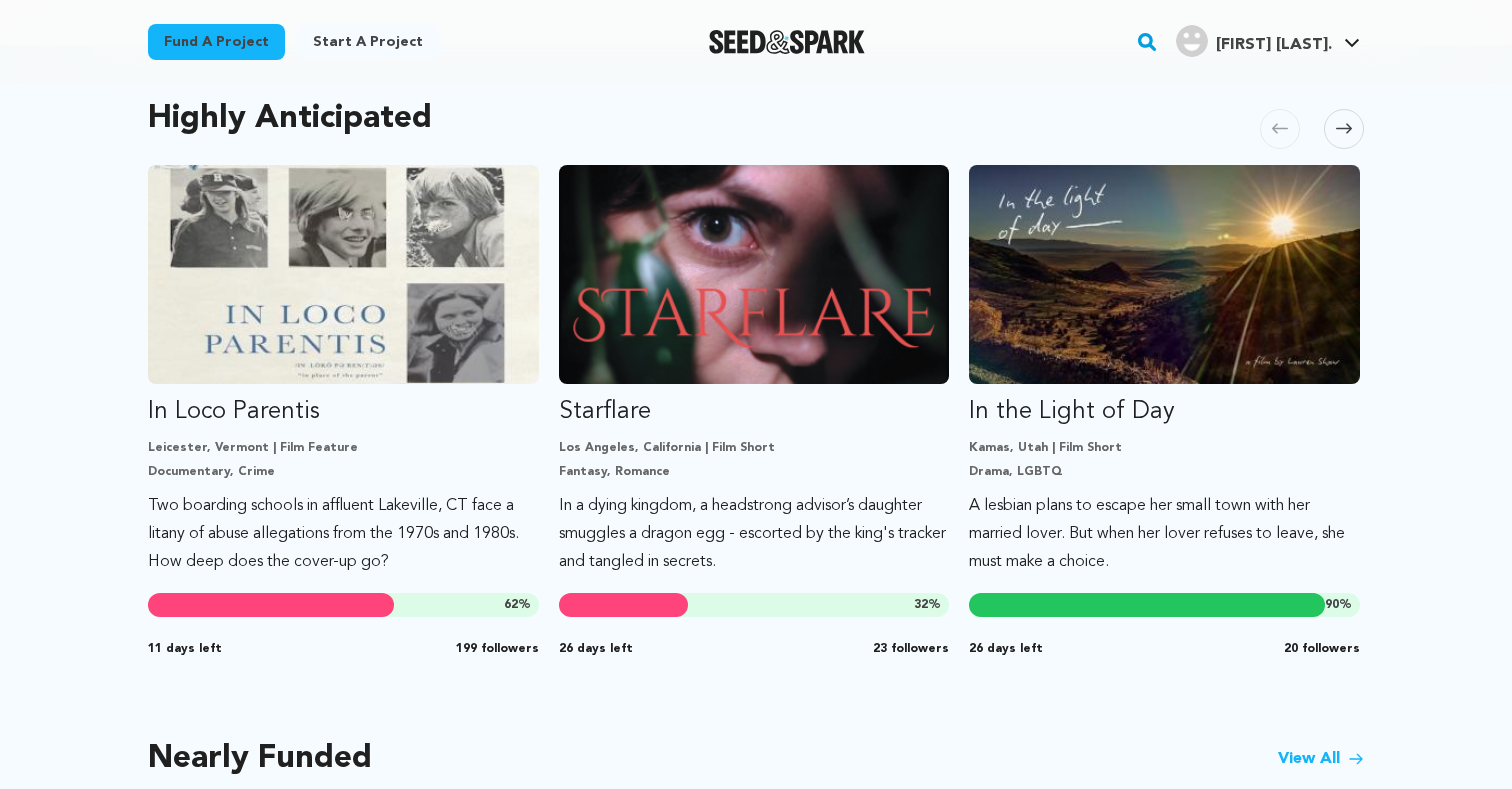 scroll, scrollTop: 1060, scrollLeft: 0, axis: vertical 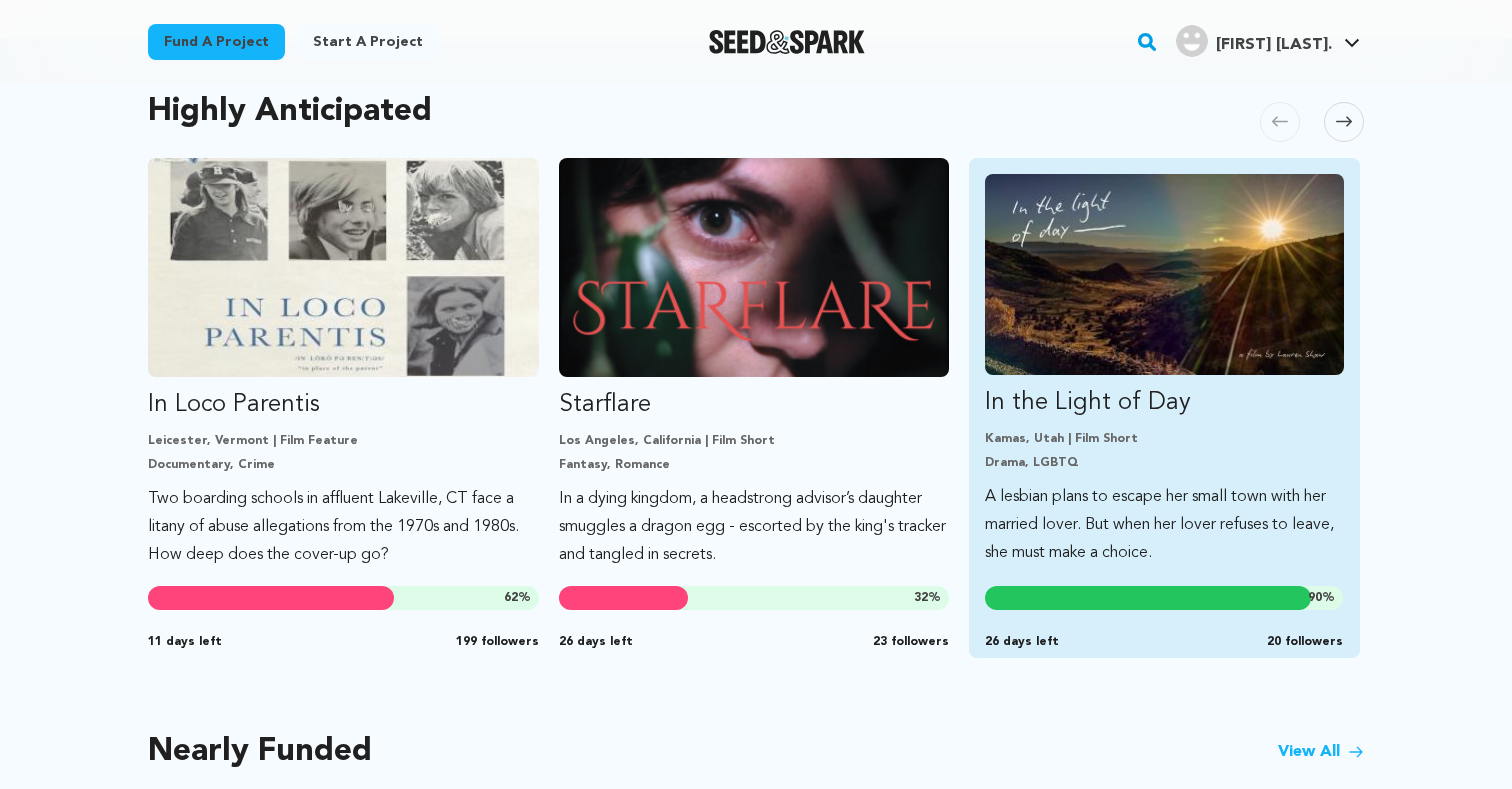 click on "Drama, LGBTQ" at bounding box center (1164, 463) 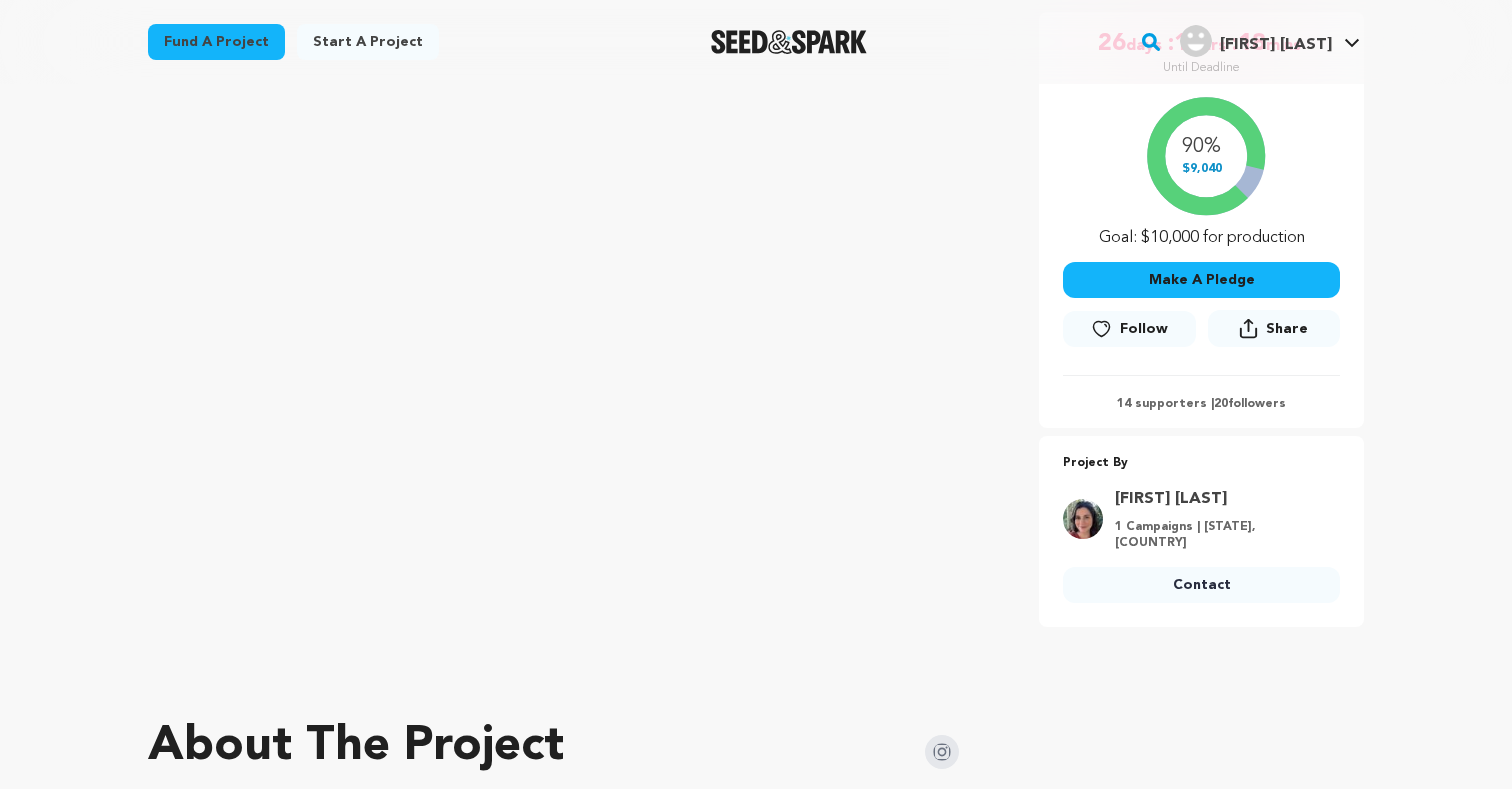 scroll, scrollTop: 138, scrollLeft: 0, axis: vertical 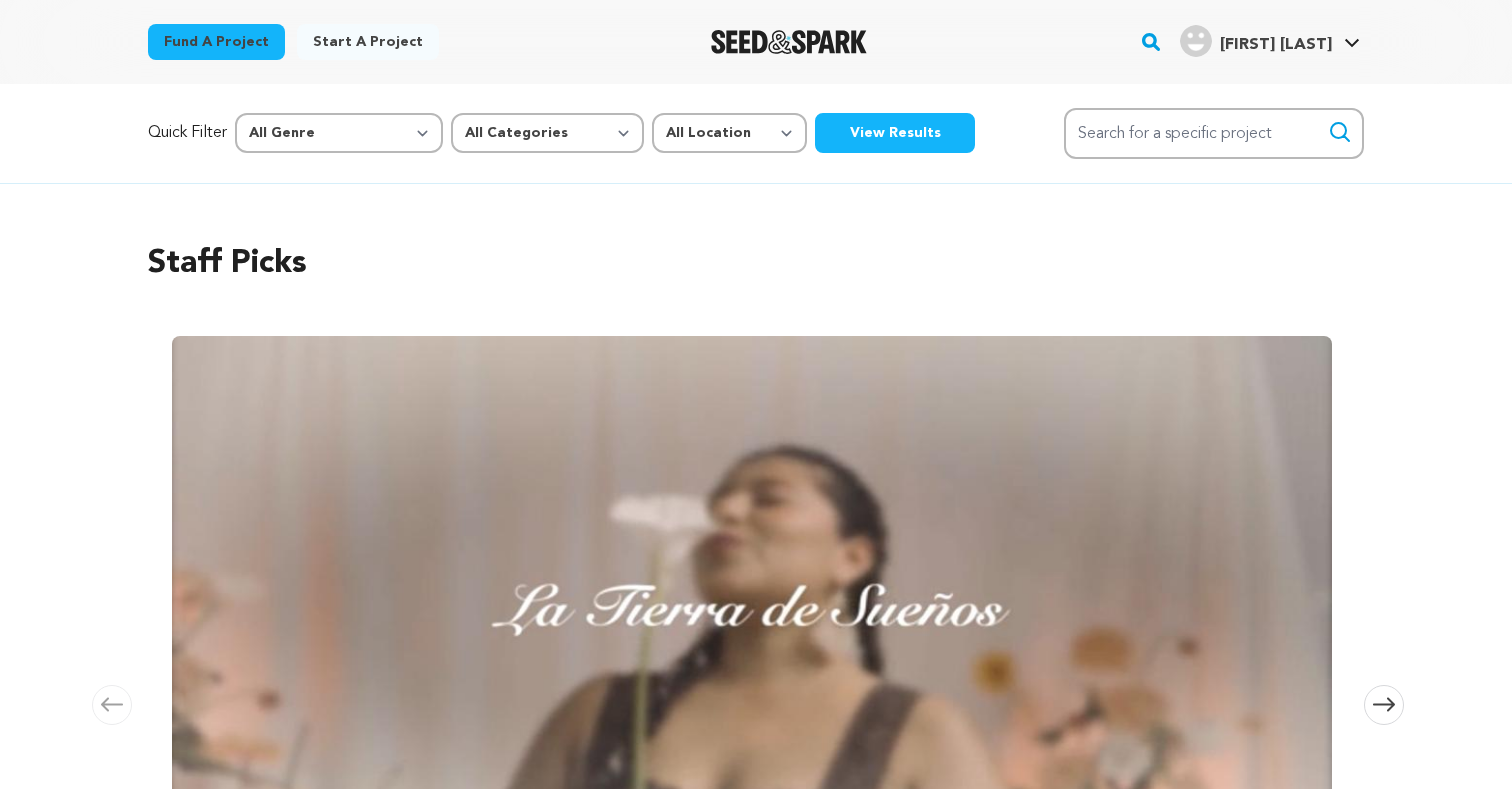 click on "[FIRST] [LAST]
[FIRST] [LAST]" at bounding box center (1270, 39) 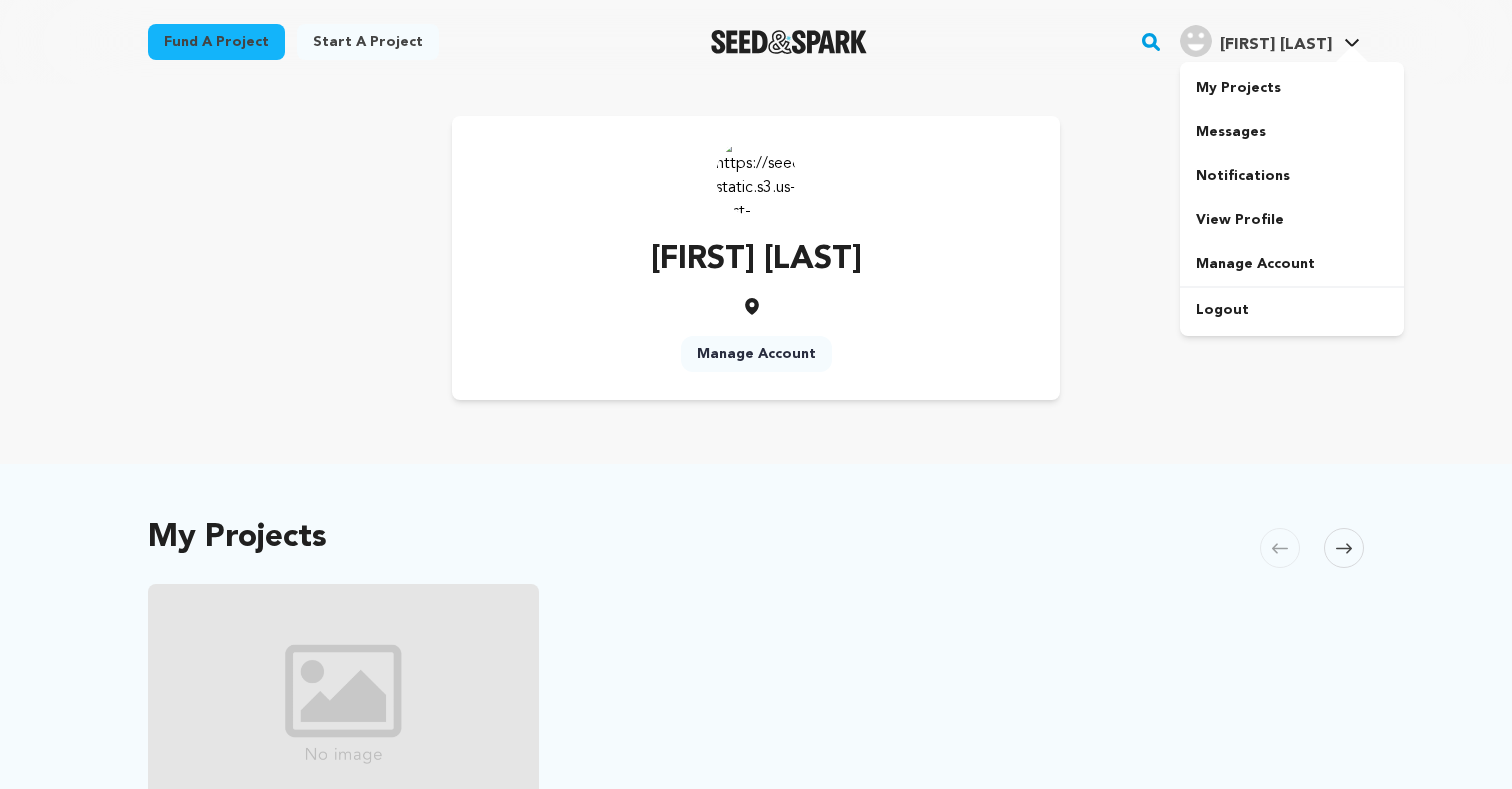 scroll, scrollTop: 0, scrollLeft: 0, axis: both 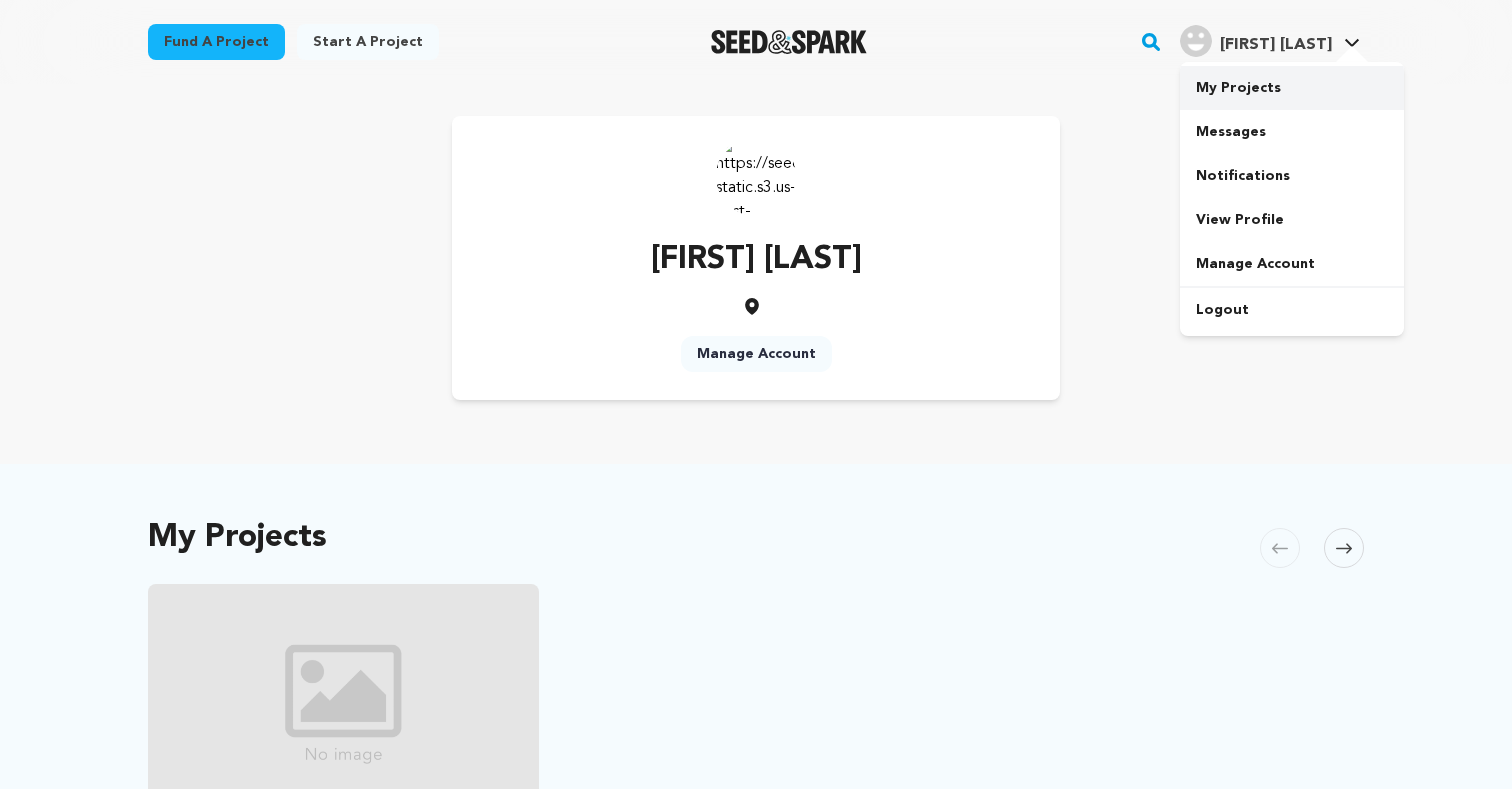 click on "My Projects" at bounding box center (1292, 88) 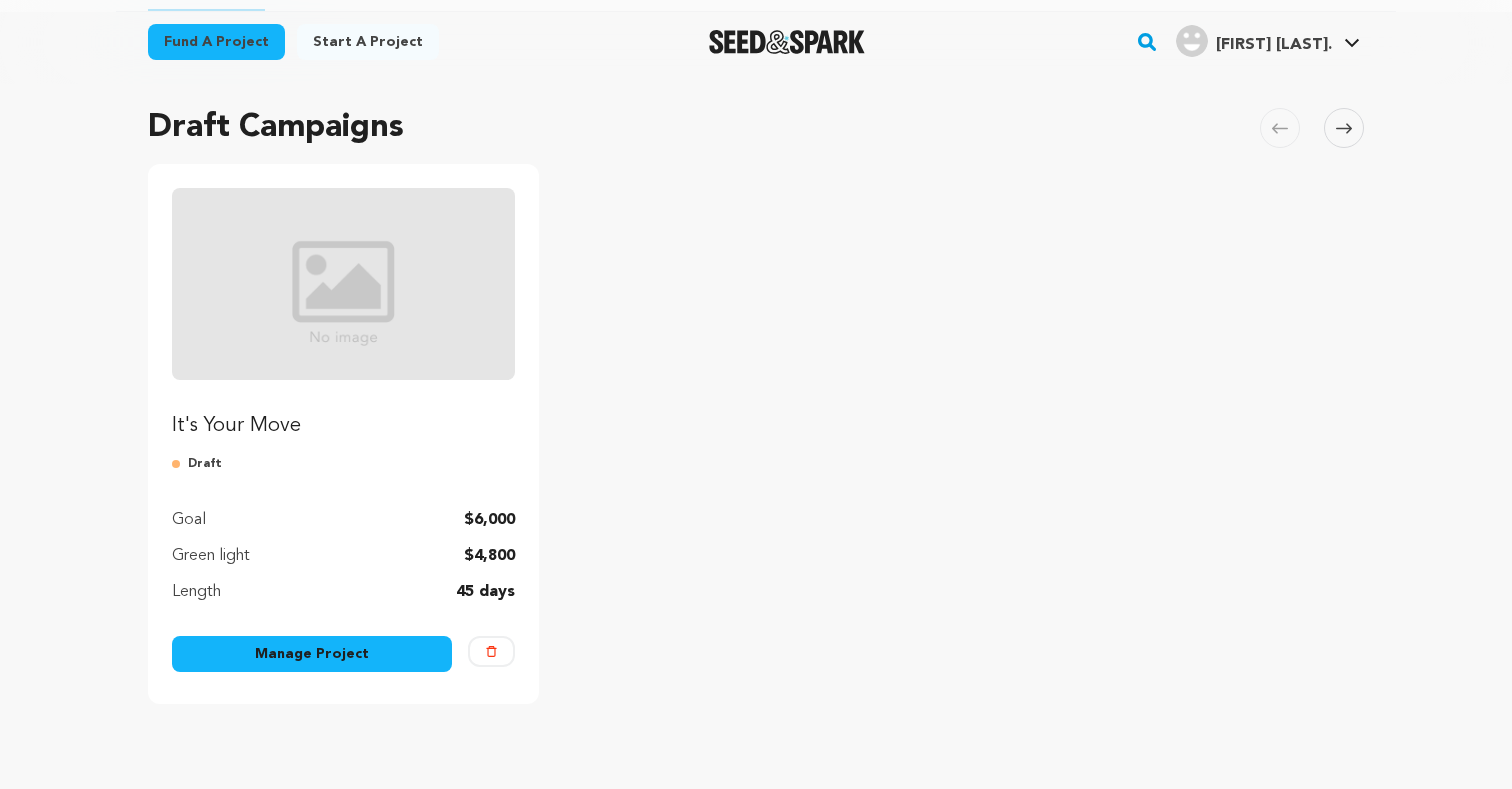 scroll, scrollTop: 132, scrollLeft: 0, axis: vertical 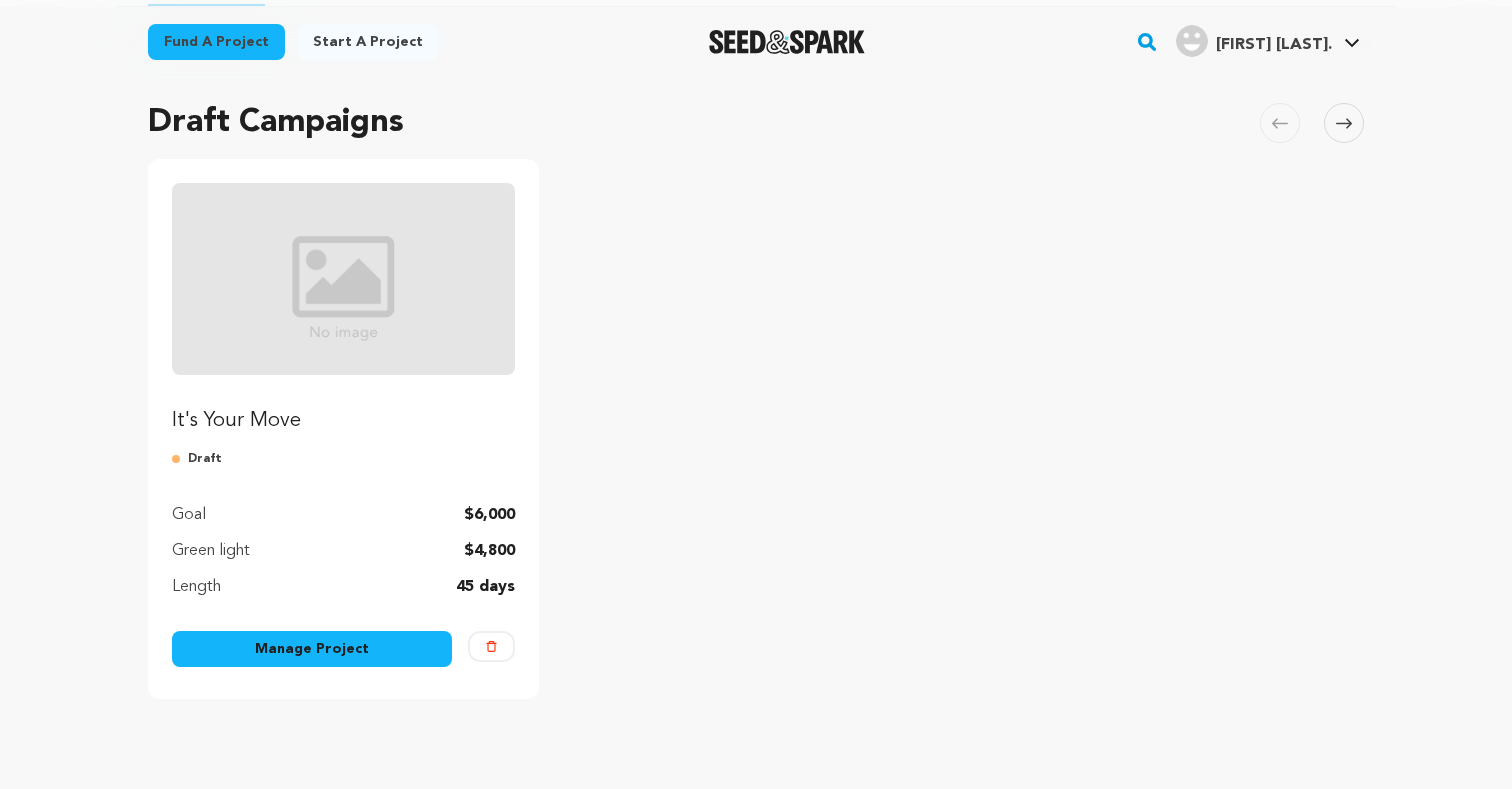 click on "It's Your Move
Draft
Goal
$6,000
Green light
$4,800
Length
45 days" at bounding box center [343, 391] 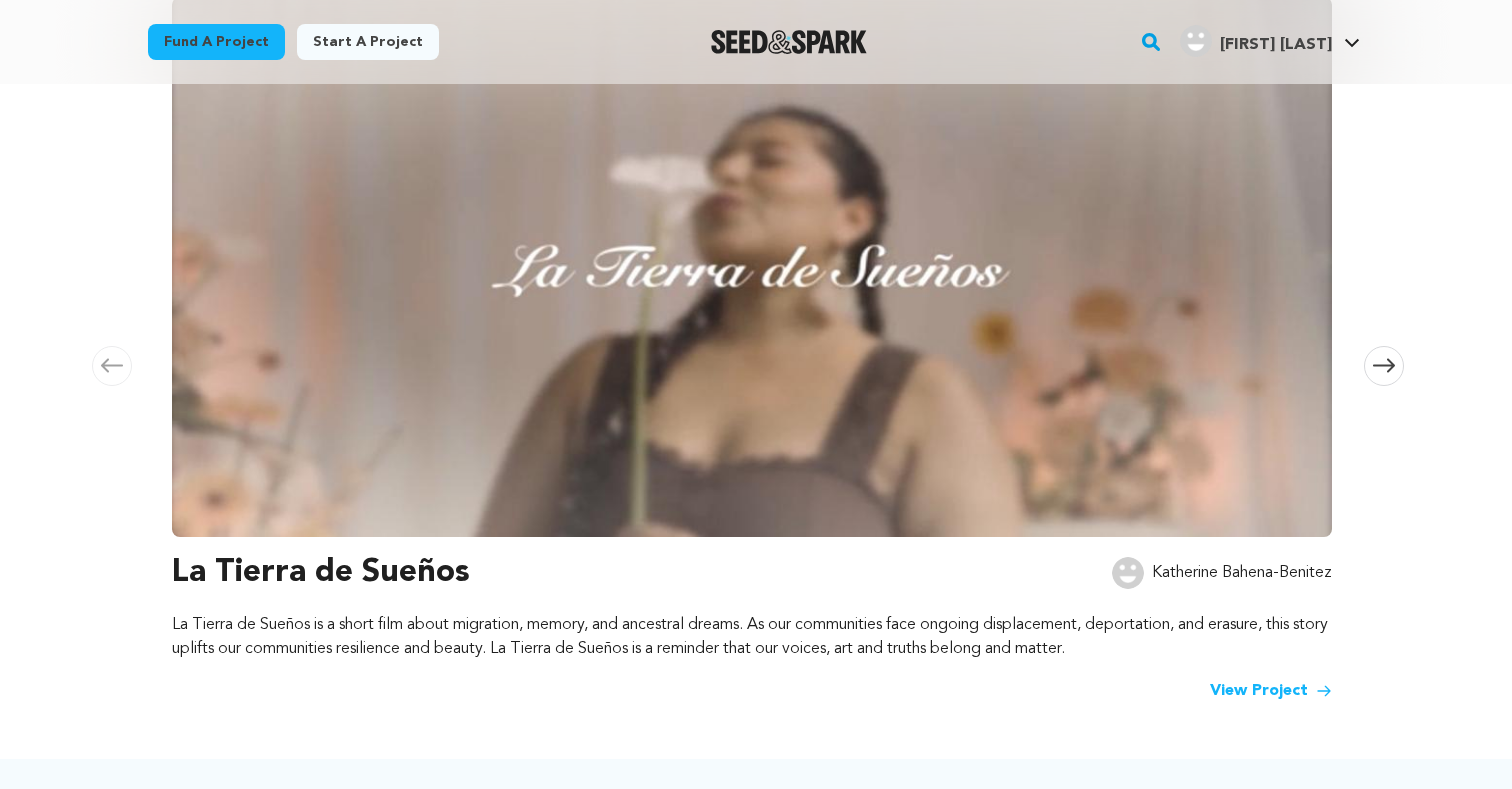 scroll, scrollTop: 0, scrollLeft: 0, axis: both 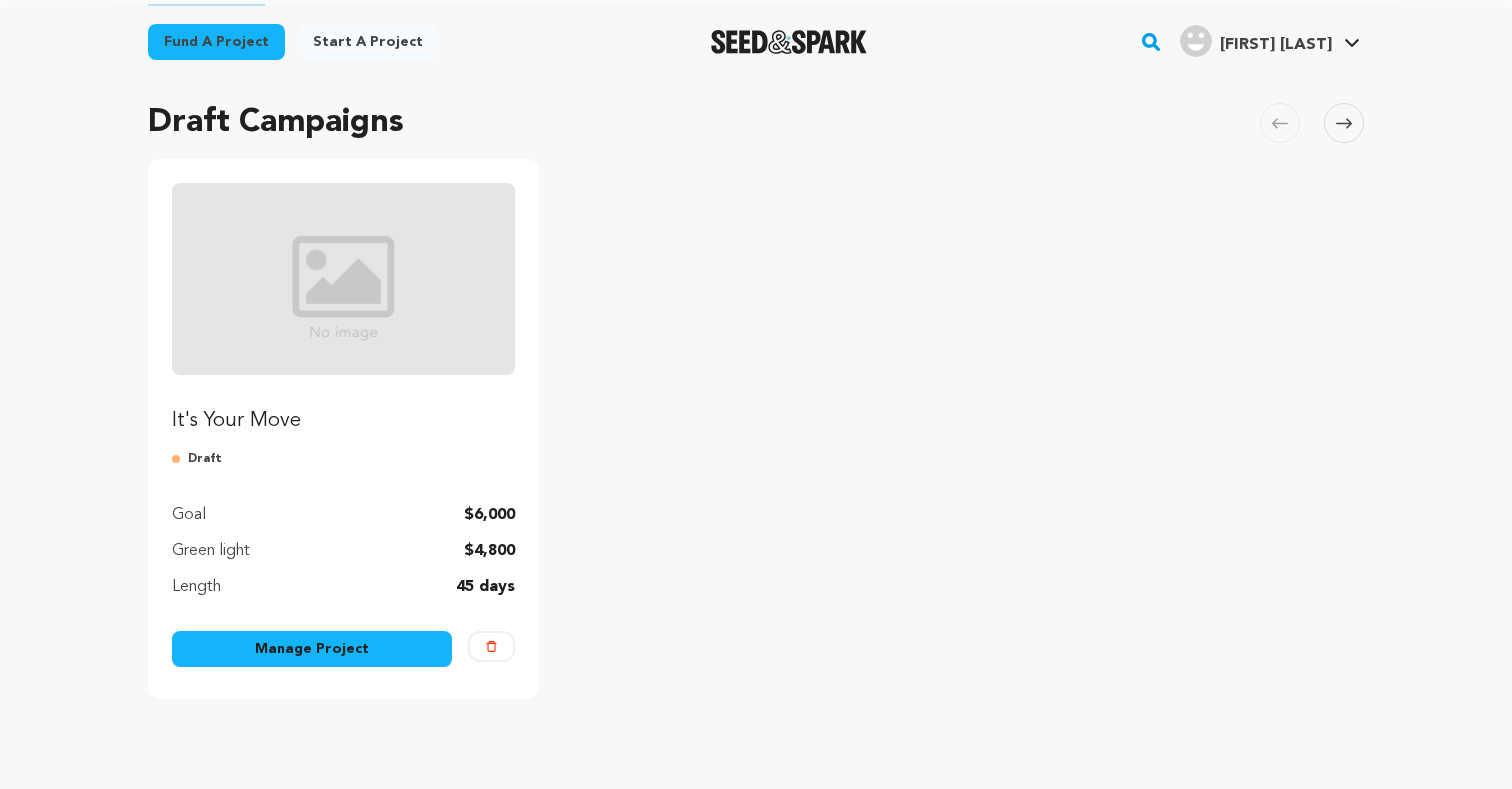 click on "Manage Project" at bounding box center [312, 649] 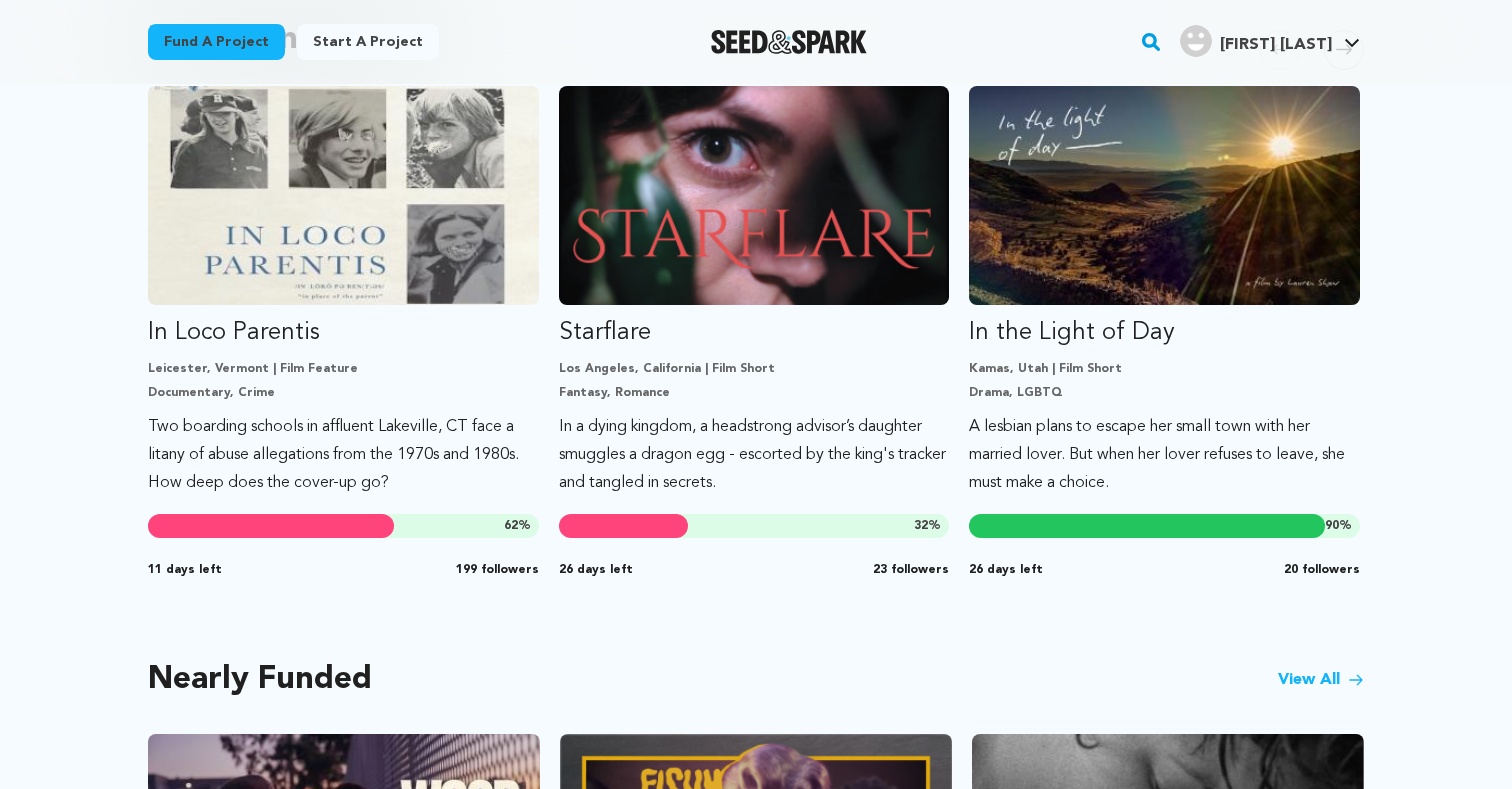 scroll, scrollTop: 0, scrollLeft: 0, axis: both 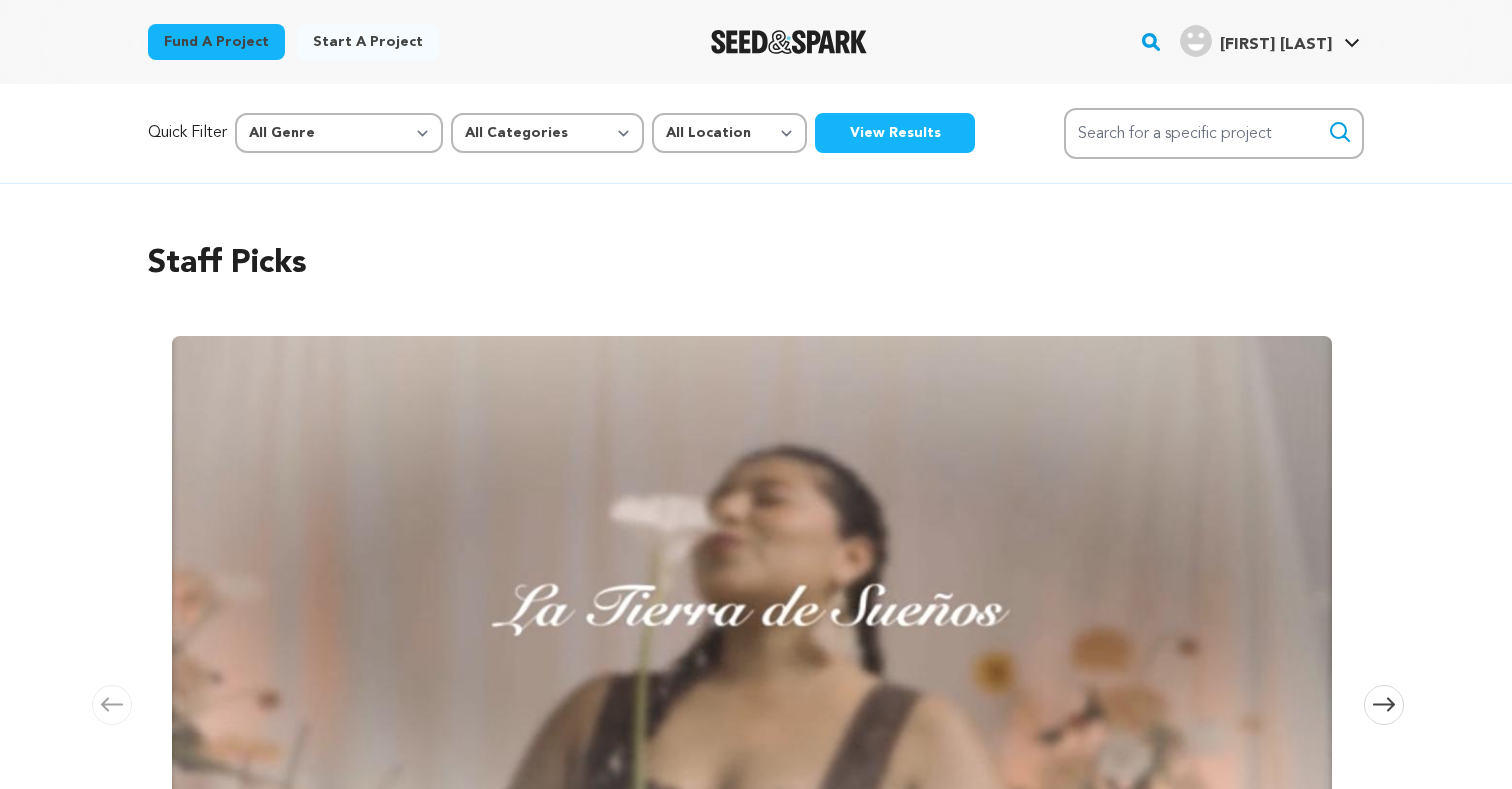 click on "[FIRST] [LAST]" at bounding box center (1276, 45) 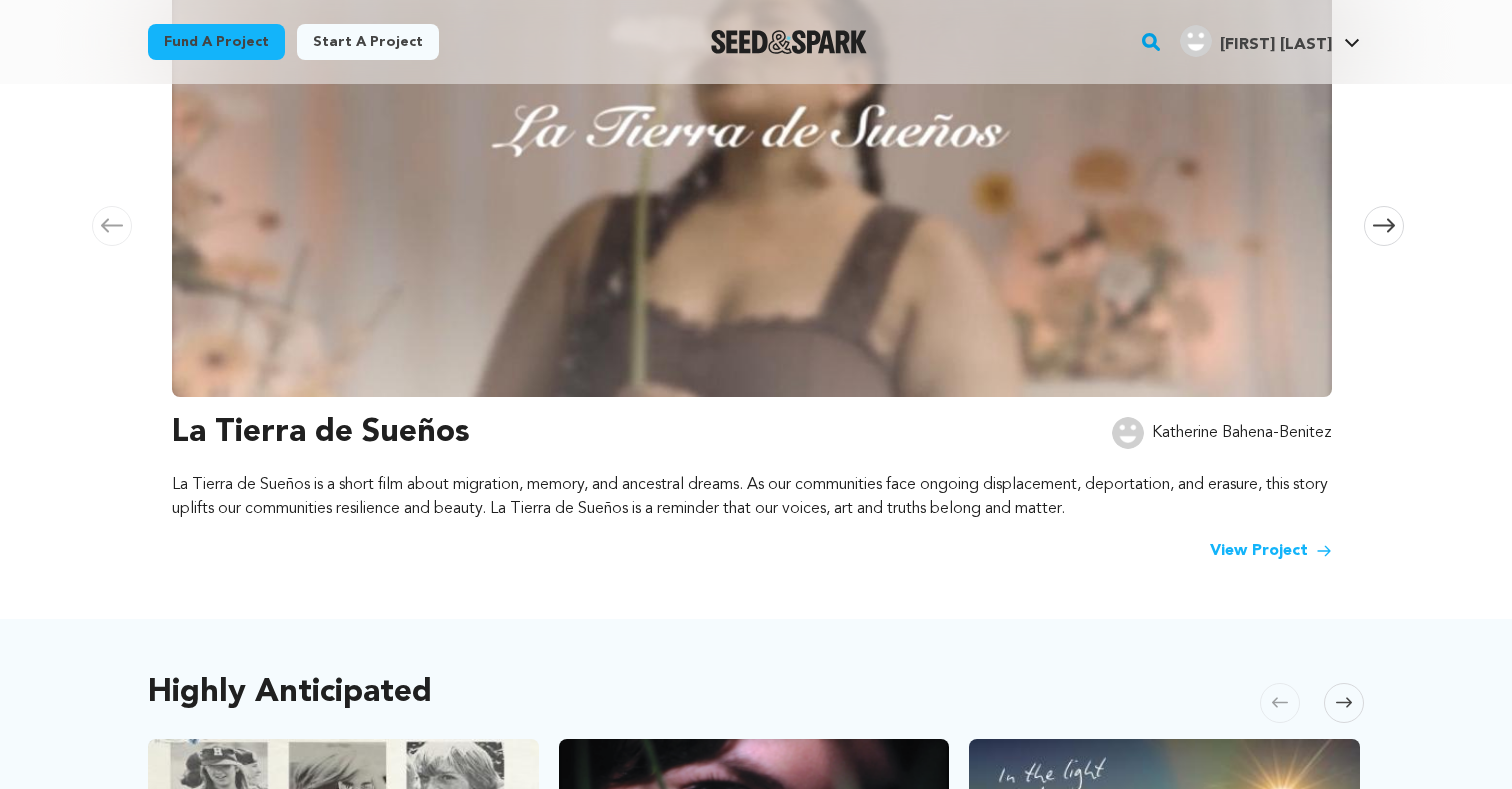 click at bounding box center [752, 127] 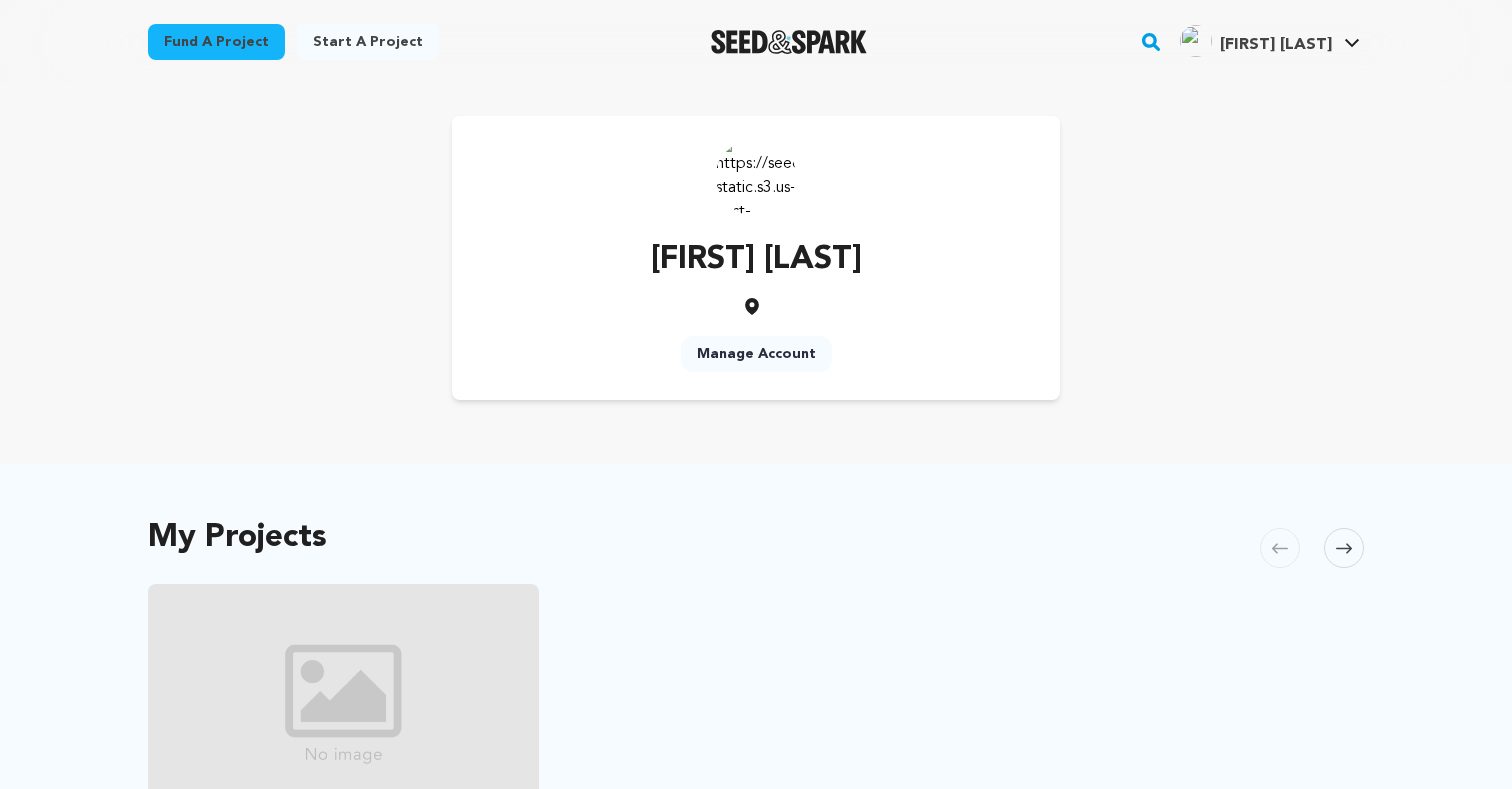scroll, scrollTop: 0, scrollLeft: 0, axis: both 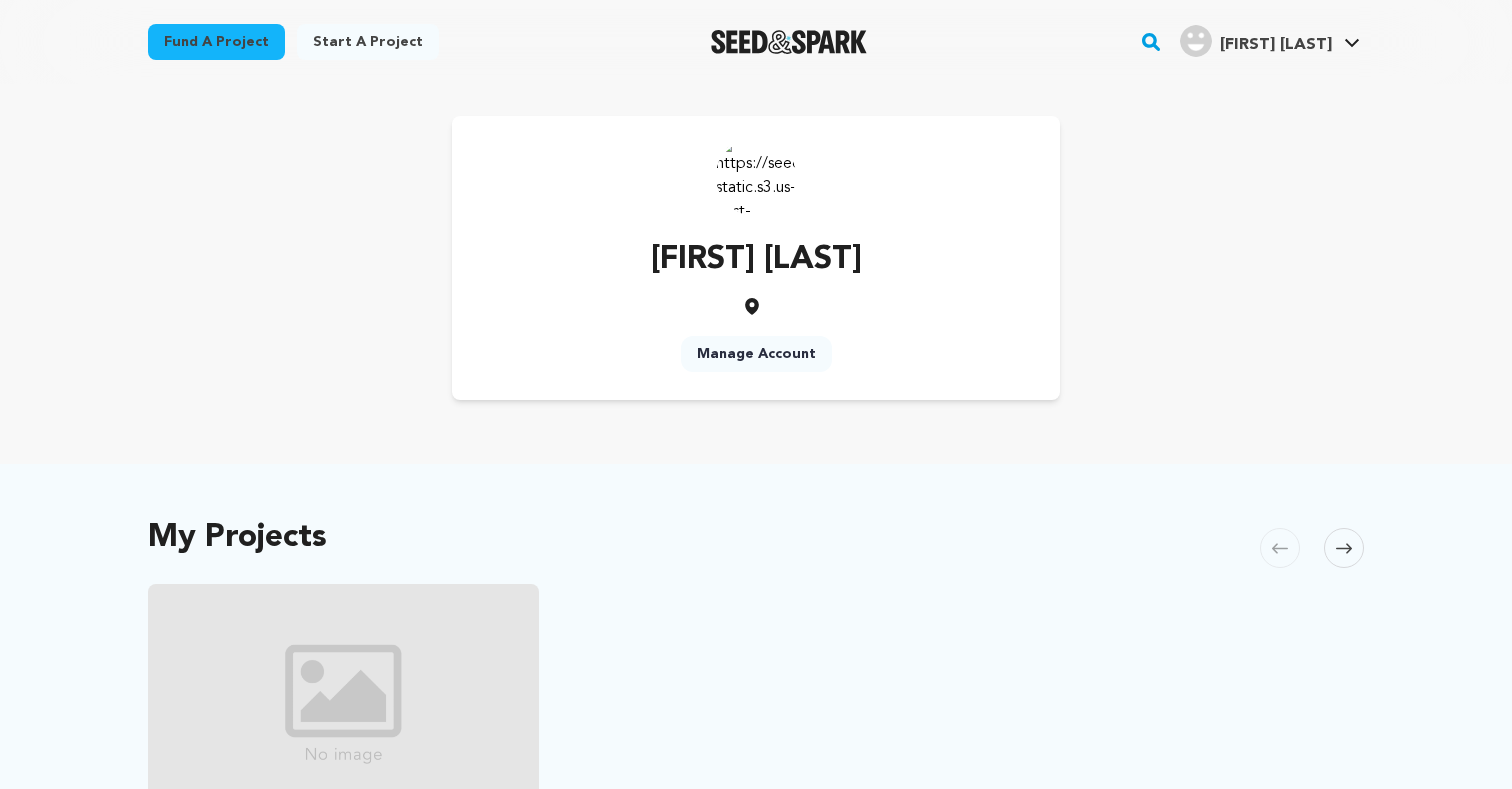 click at bounding box center [756, 176] 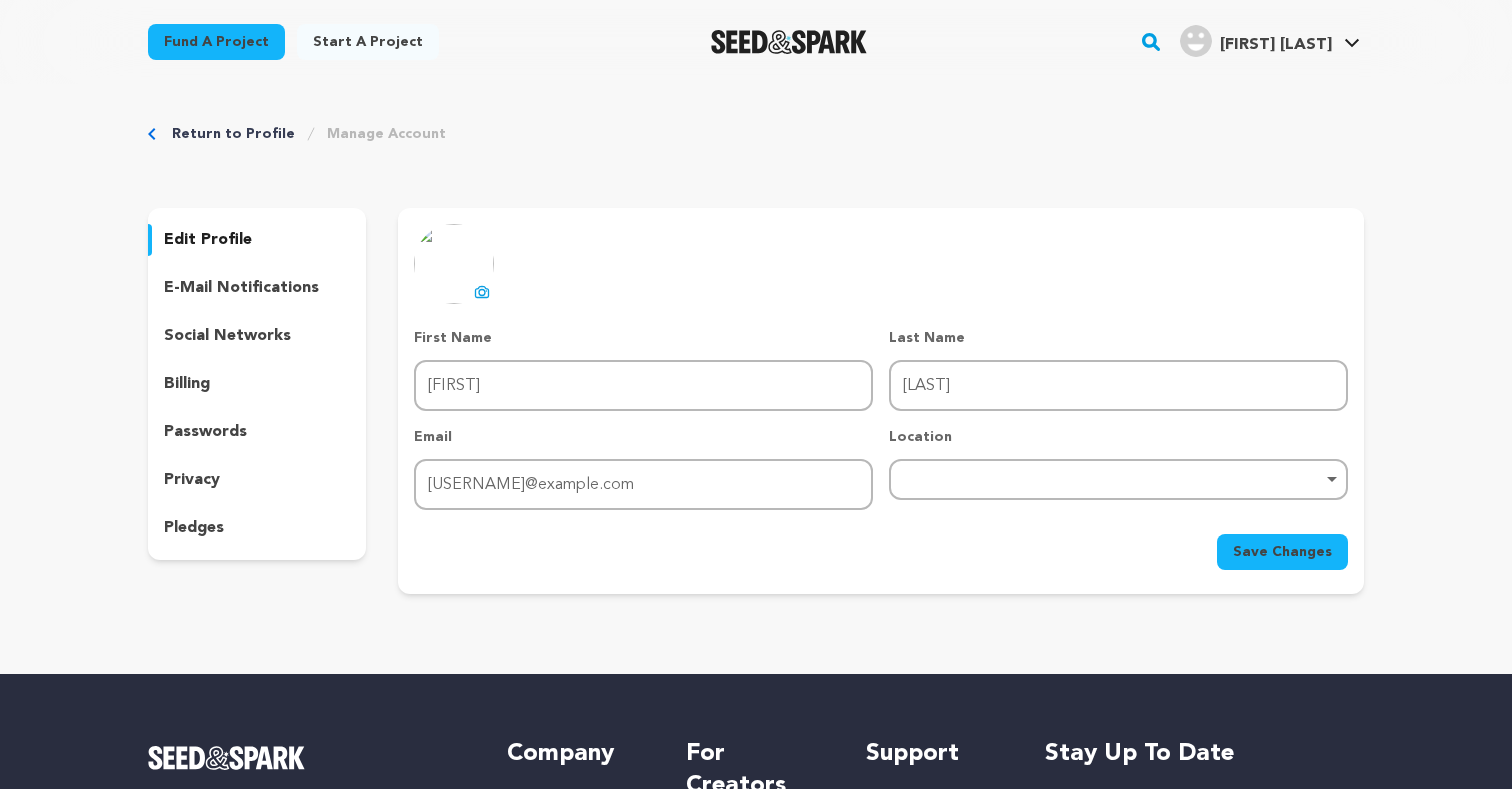 scroll, scrollTop: 0, scrollLeft: 0, axis: both 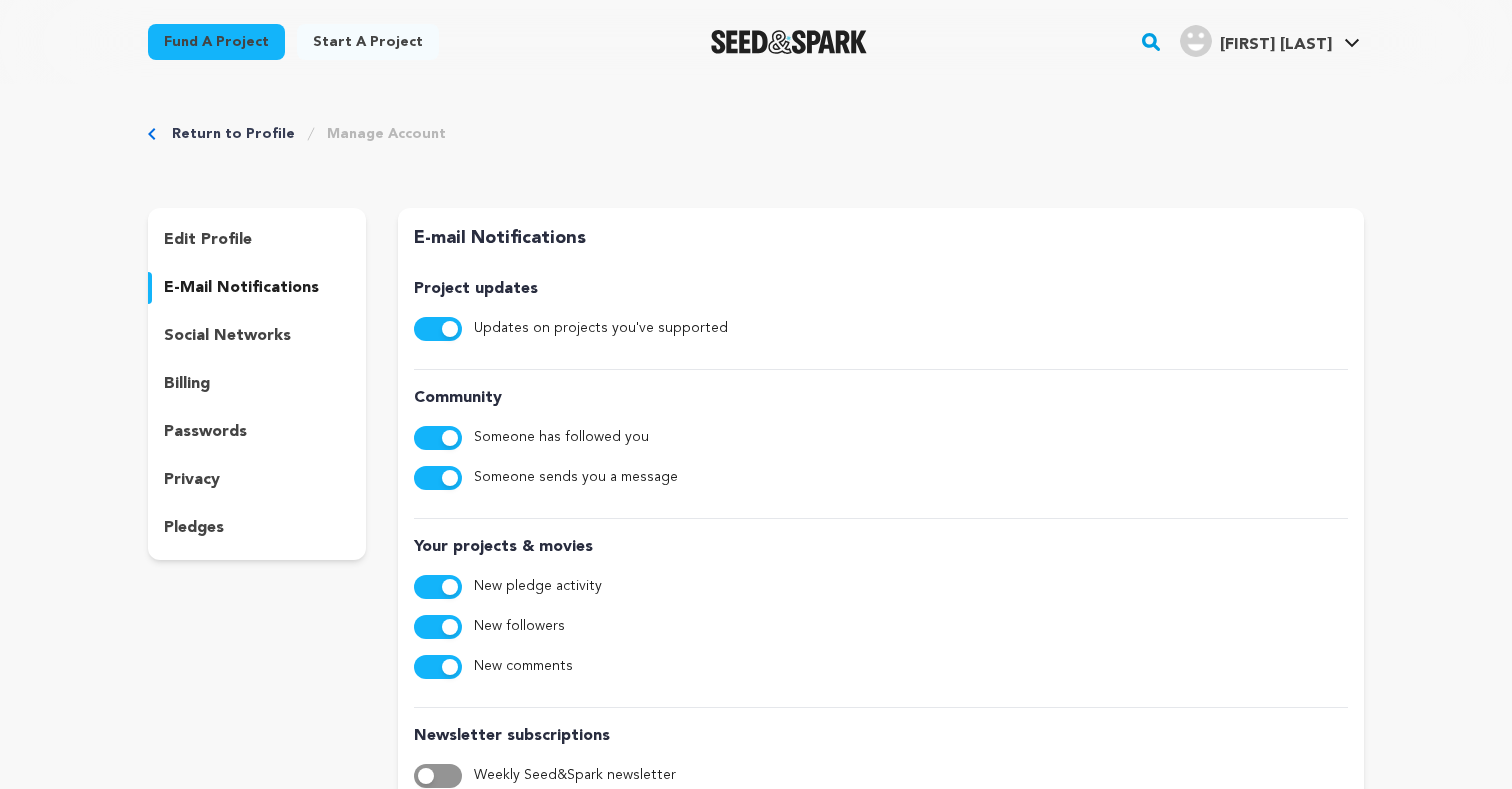 click on "social networks" at bounding box center (257, 336) 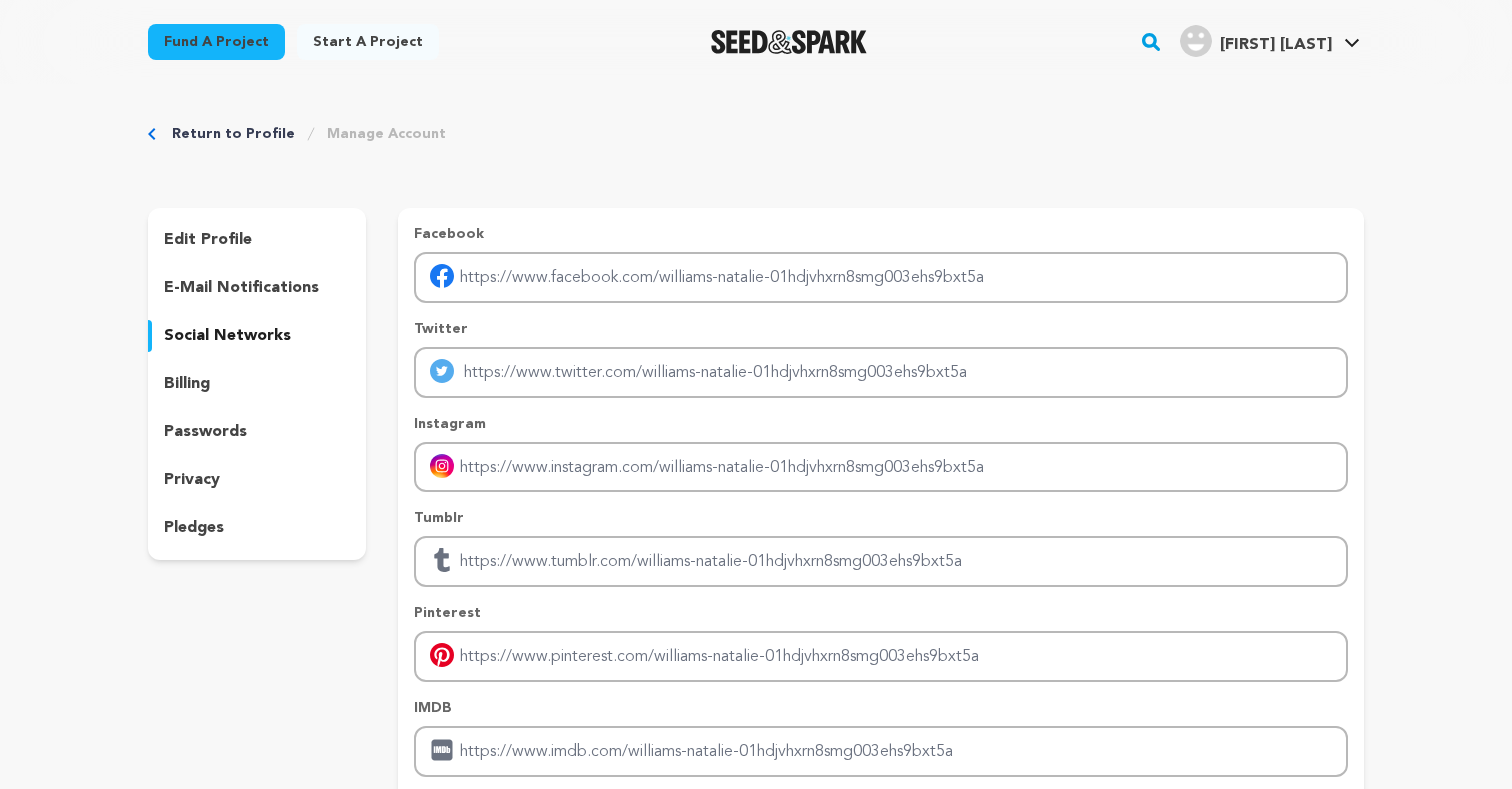 click on "edit profile
e-mail notifications
social networks
billing
passwords
privacy
pledges" at bounding box center (257, 384) 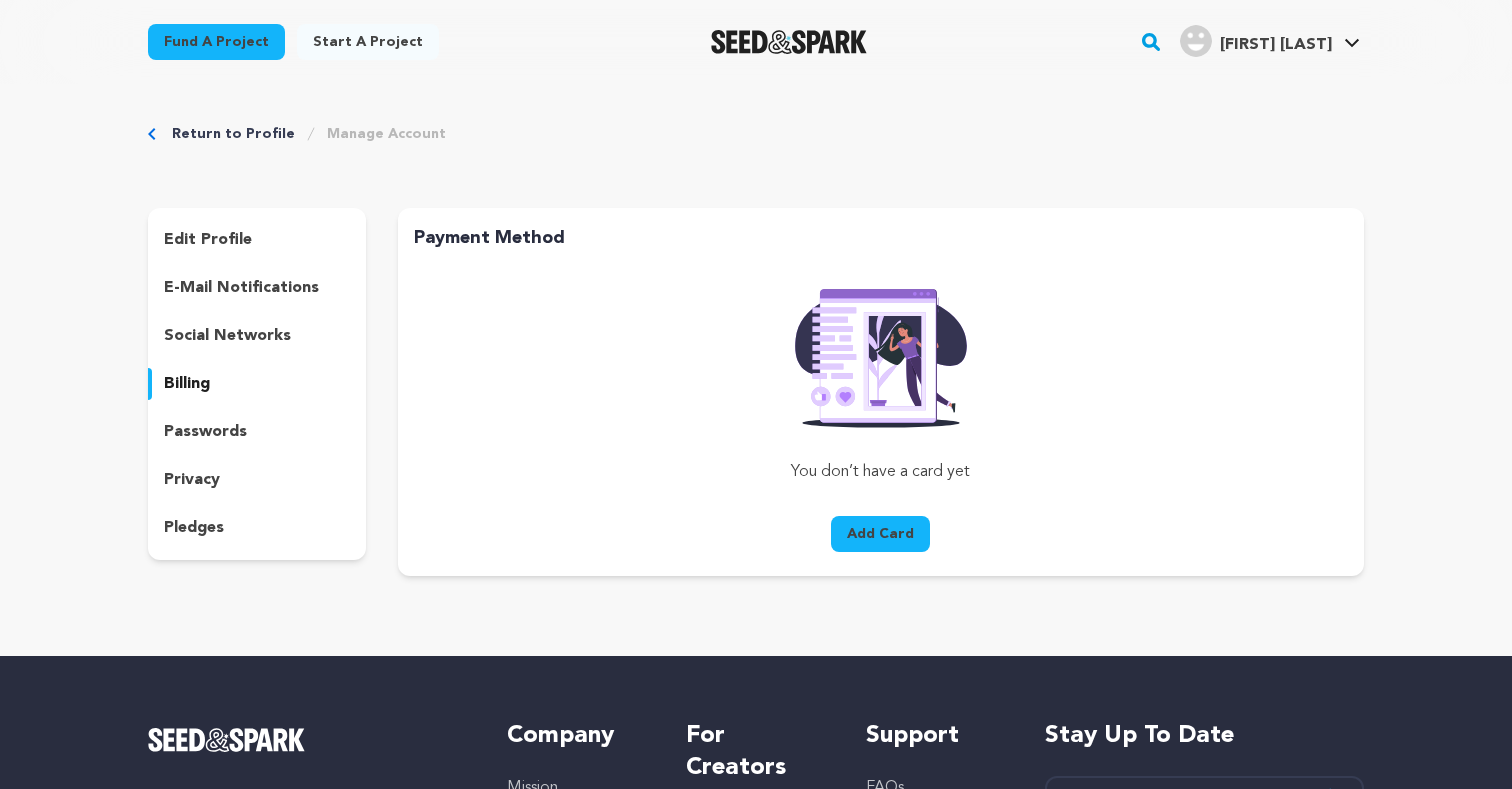 click on "passwords" at bounding box center (205, 432) 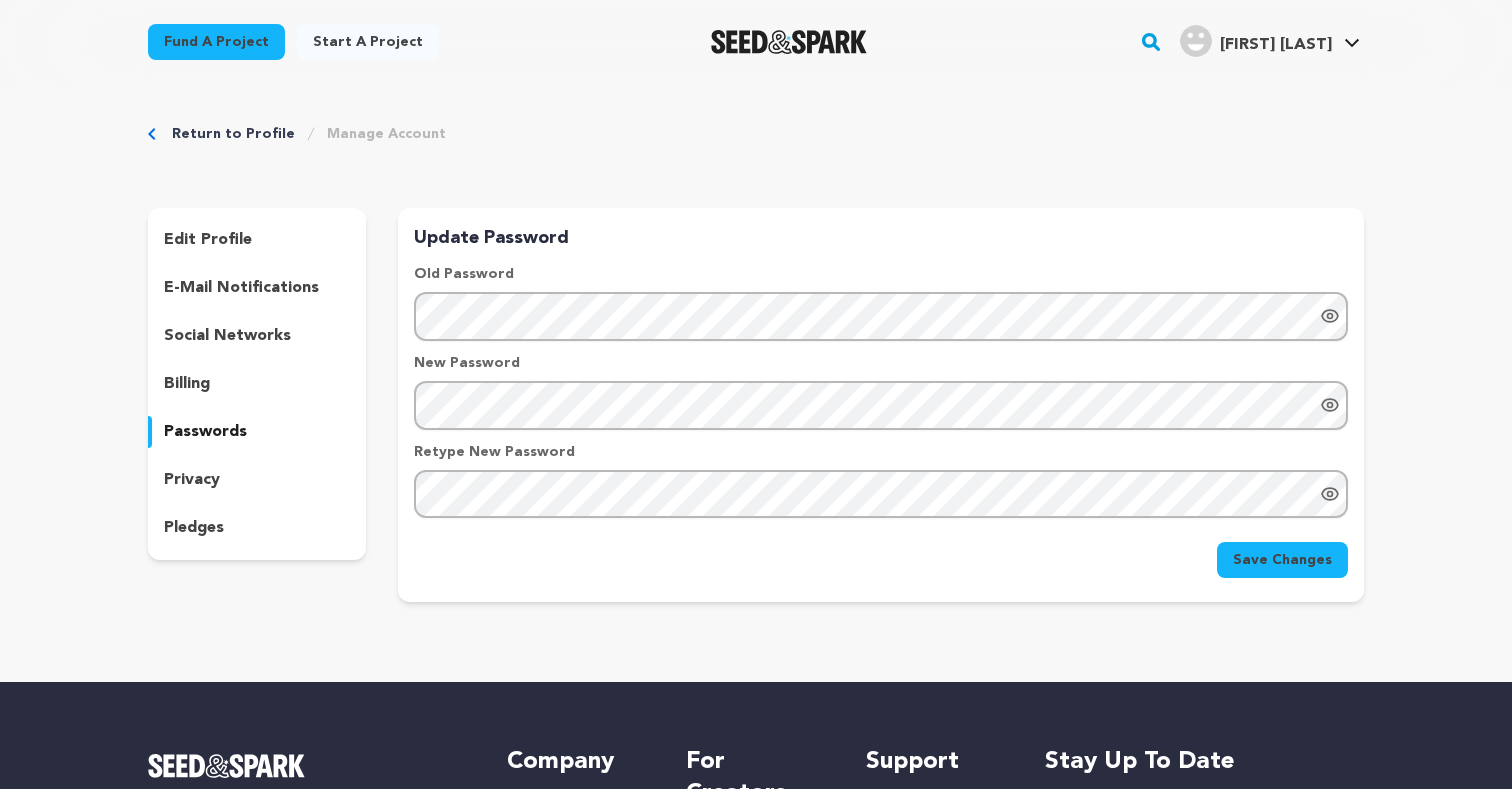 click on "privacy" at bounding box center [257, 480] 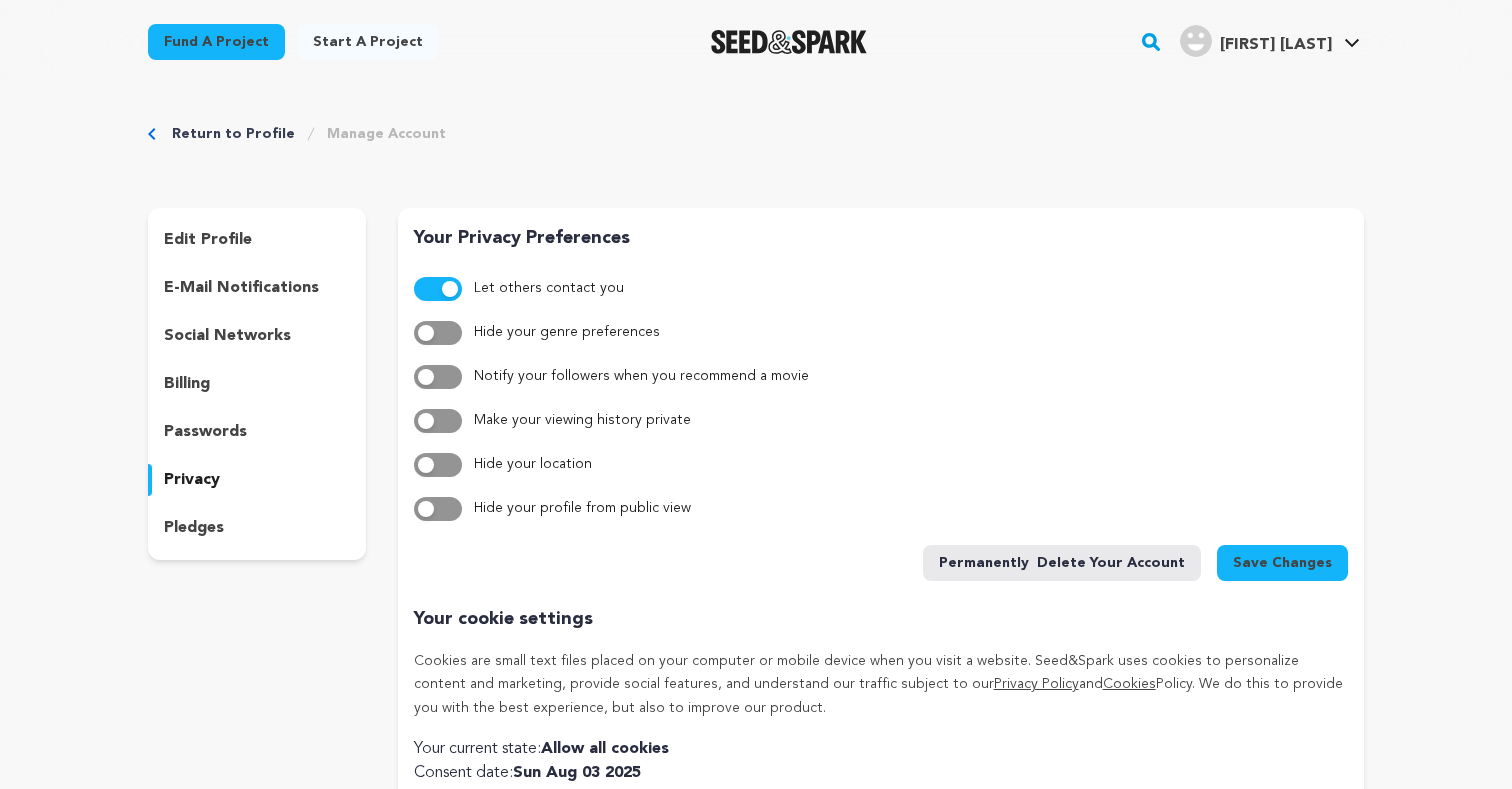 click on "pledges" at bounding box center (257, 528) 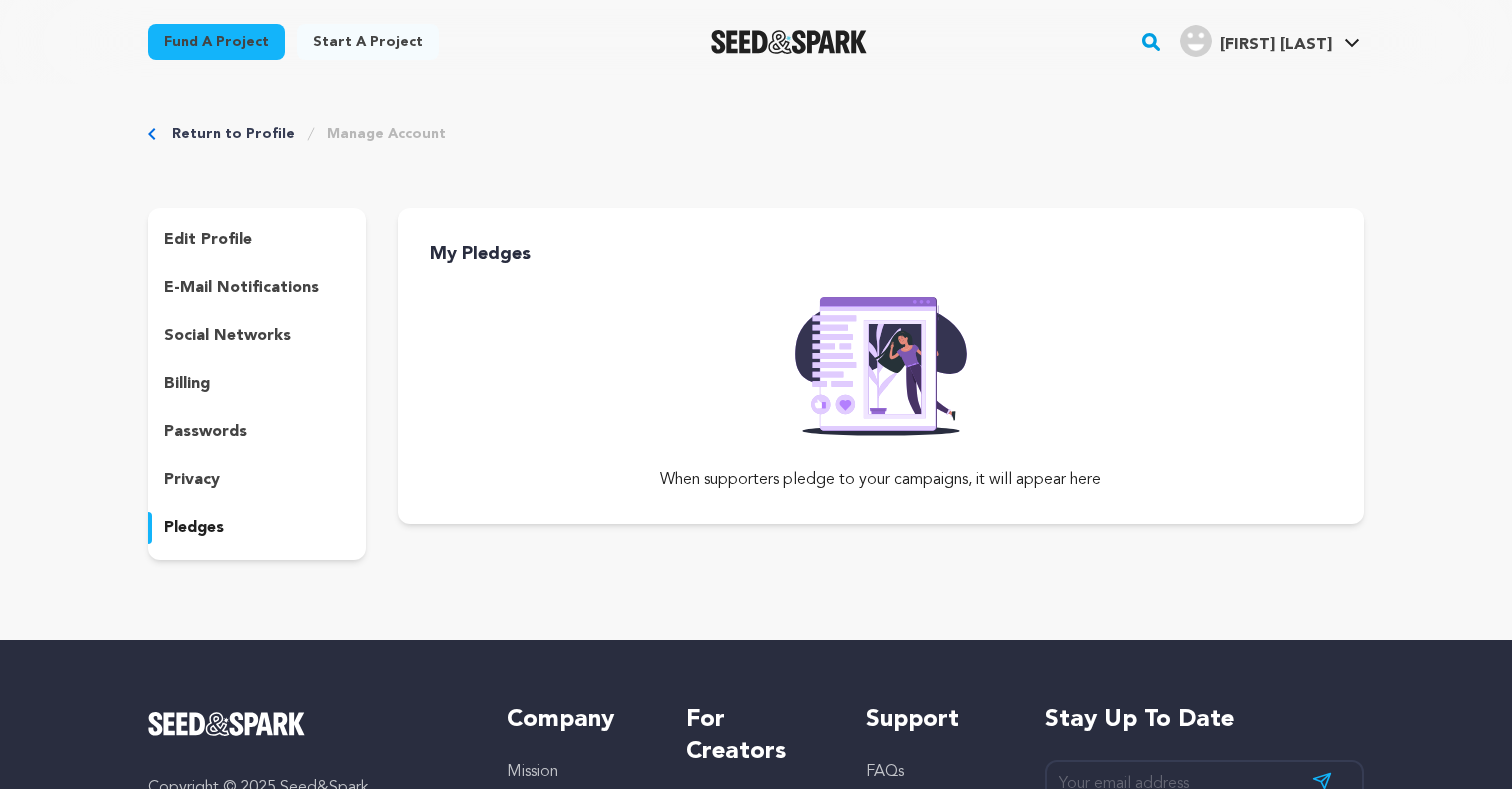 click on "pledges" at bounding box center (257, 528) 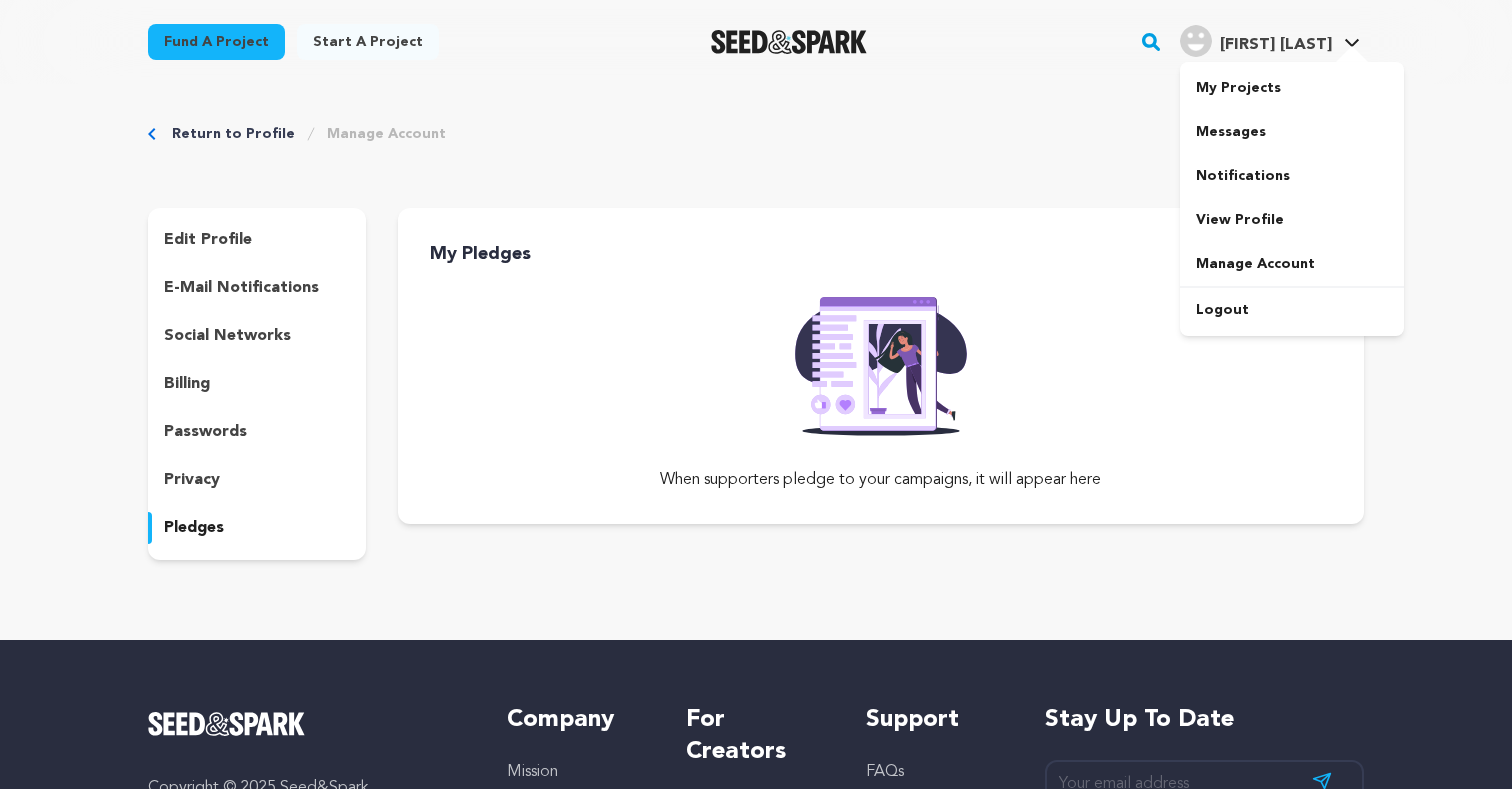 click on "[FIRST] [LAST]" at bounding box center (1276, 45) 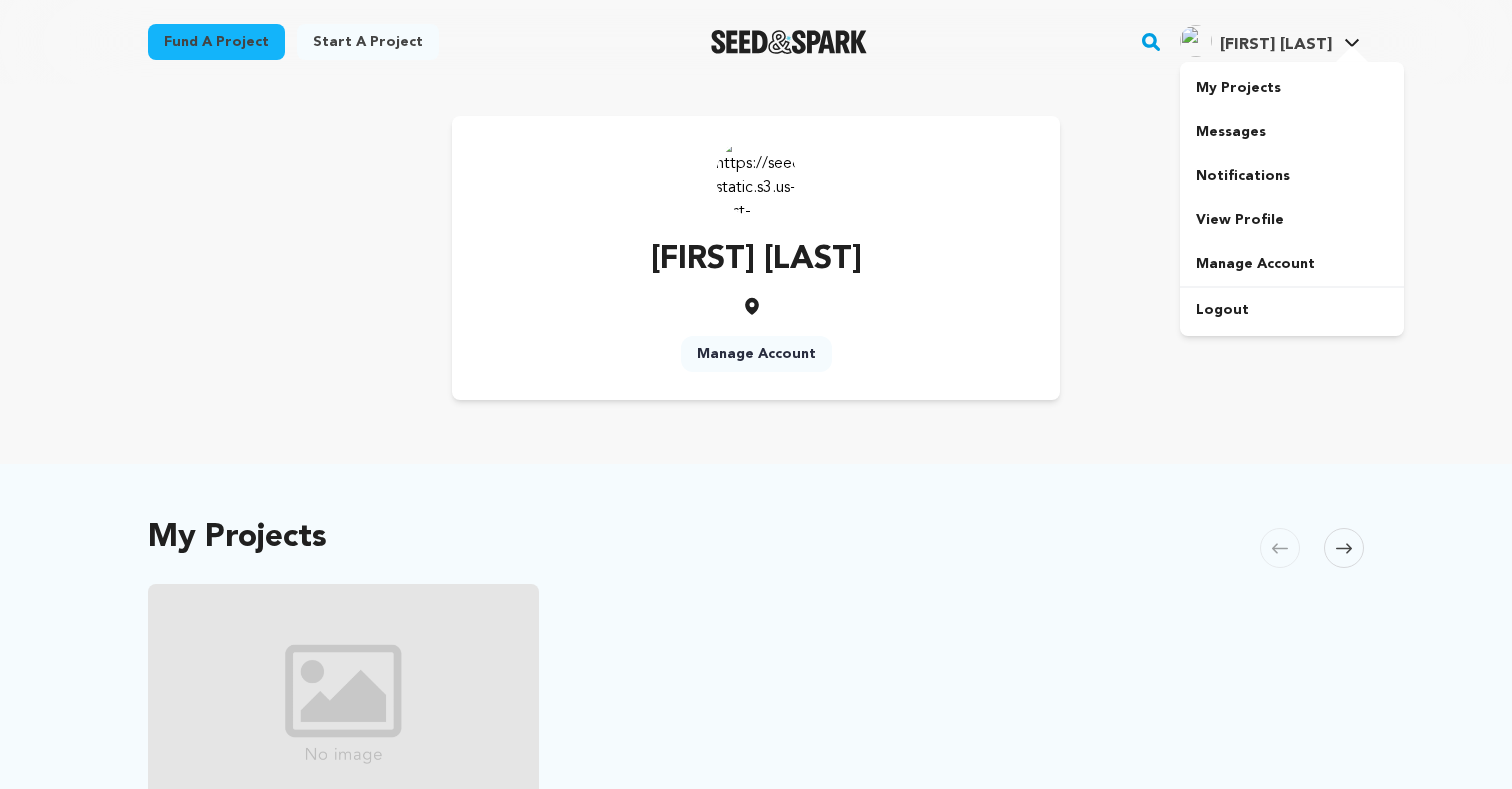 scroll, scrollTop: 0, scrollLeft: 0, axis: both 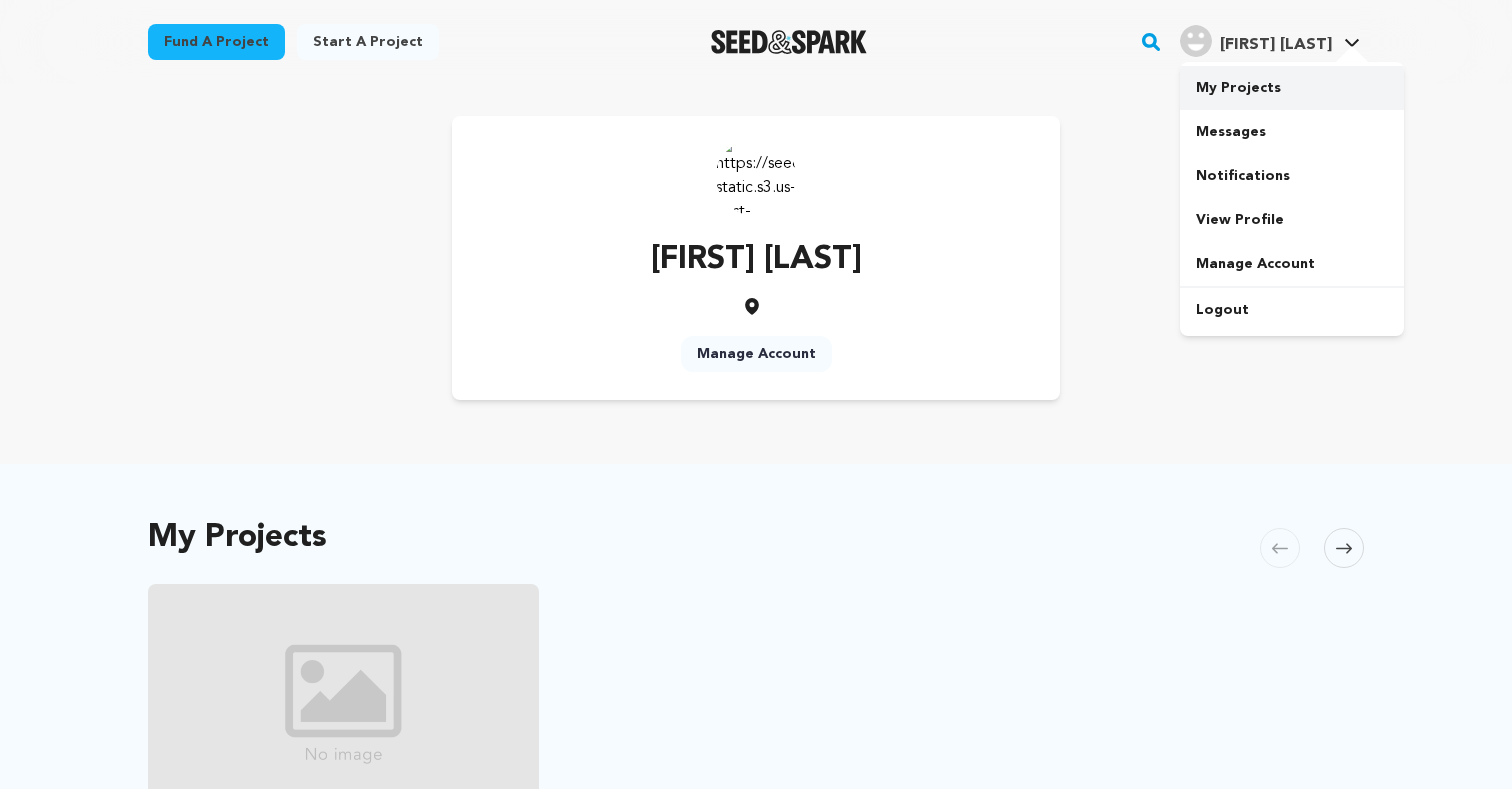 click on "My Projects" at bounding box center (1292, 88) 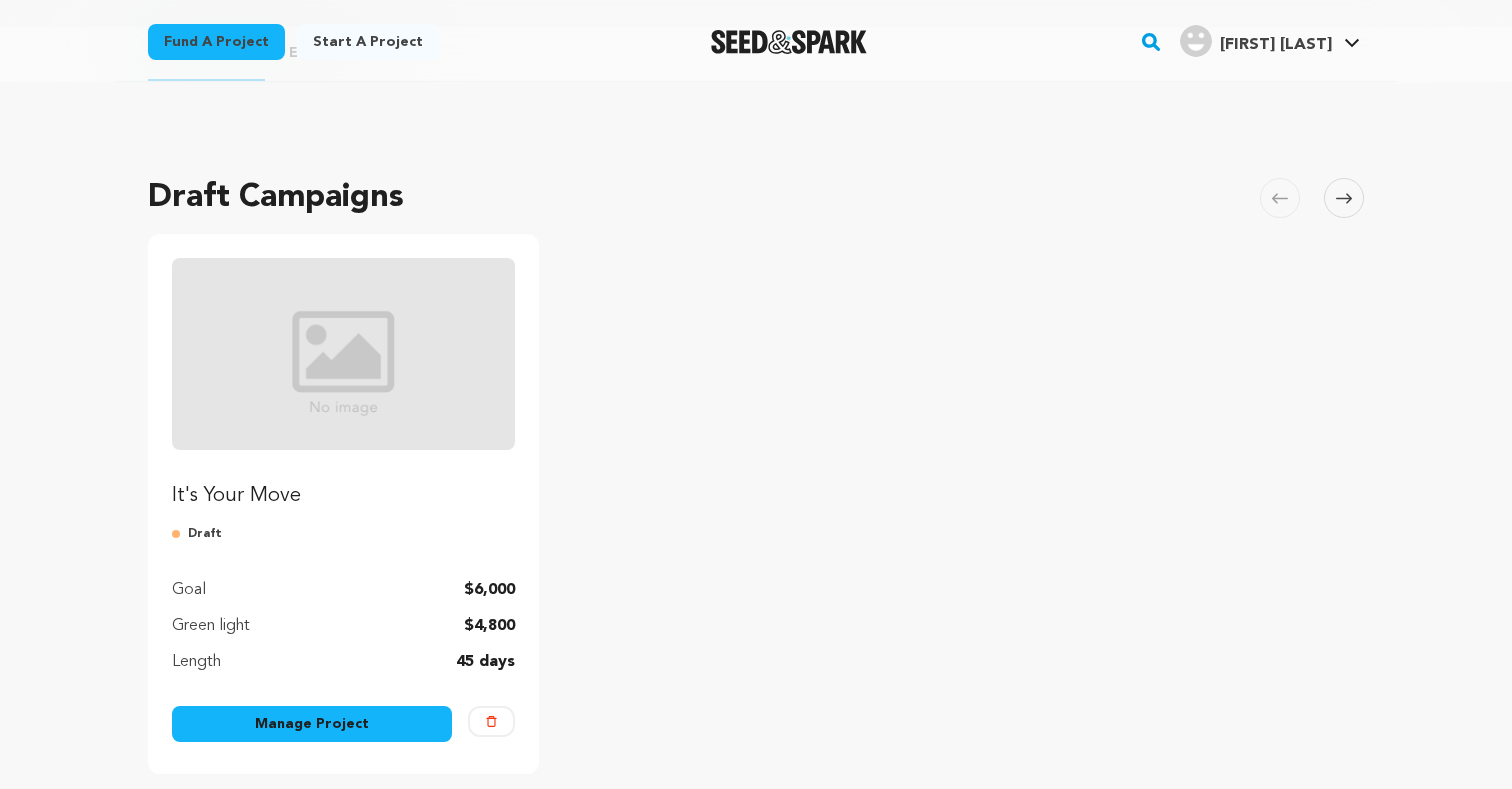 scroll, scrollTop: 45, scrollLeft: 0, axis: vertical 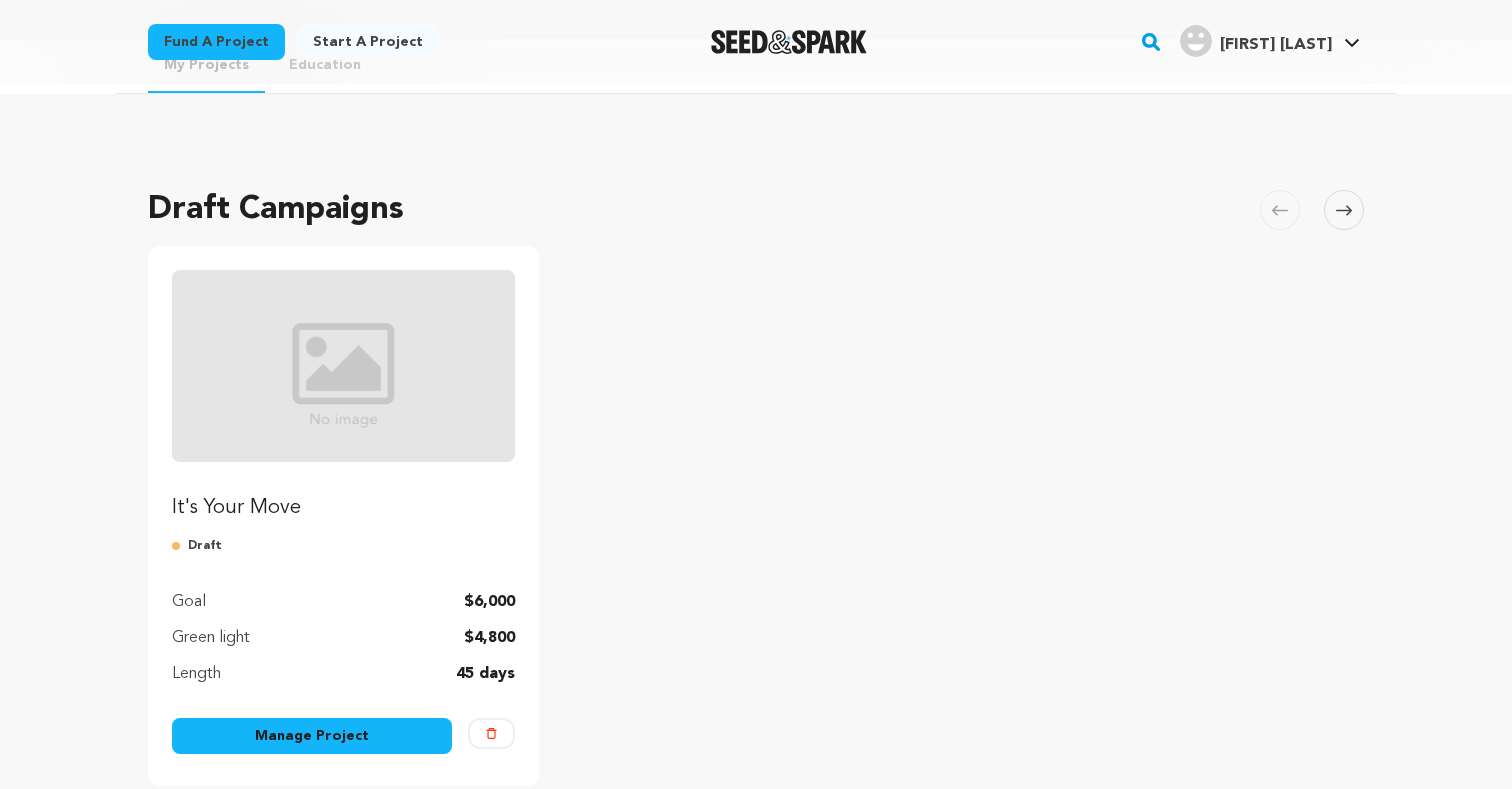 click on "Draft Campaigns
Carousel
Skip to previous slide page
Carousel
It's Your Move
Draft
Goal
$6,000
Green light
$4,800
Length
45 days" at bounding box center (756, 496) 